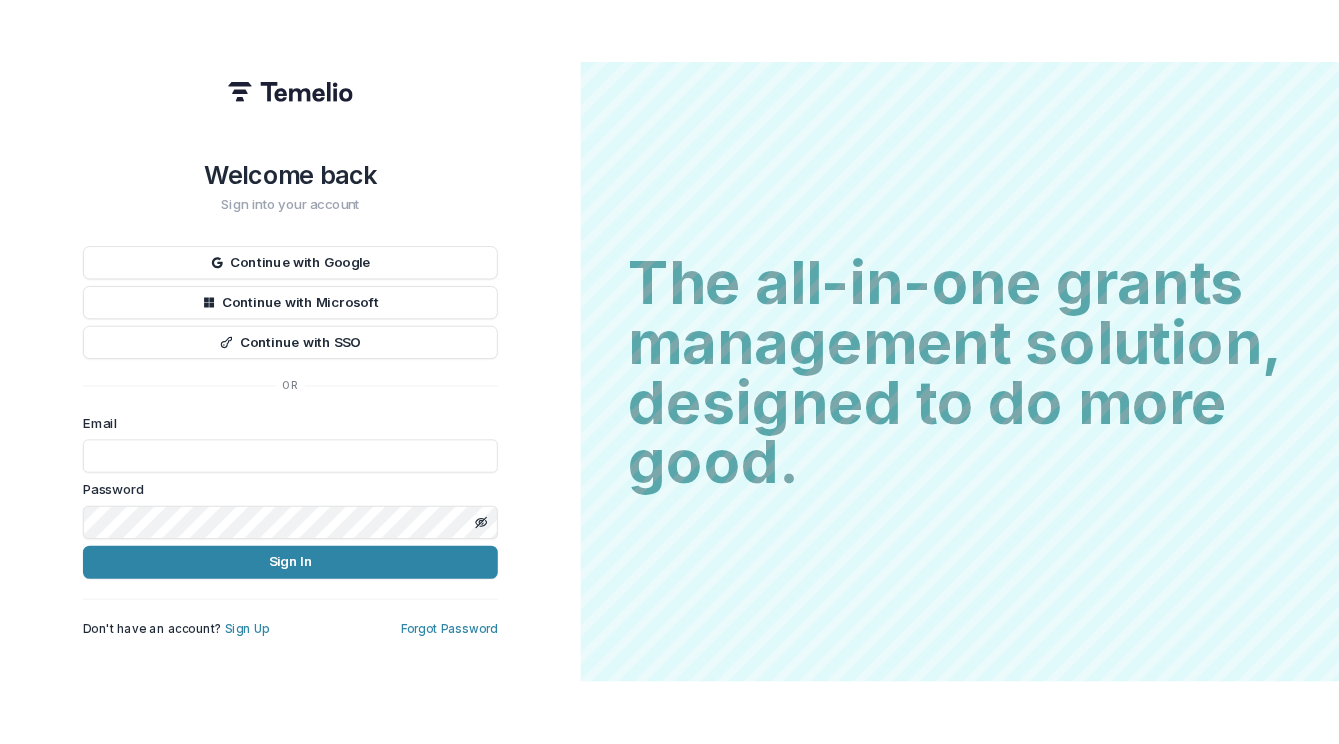 scroll, scrollTop: 0, scrollLeft: 0, axis: both 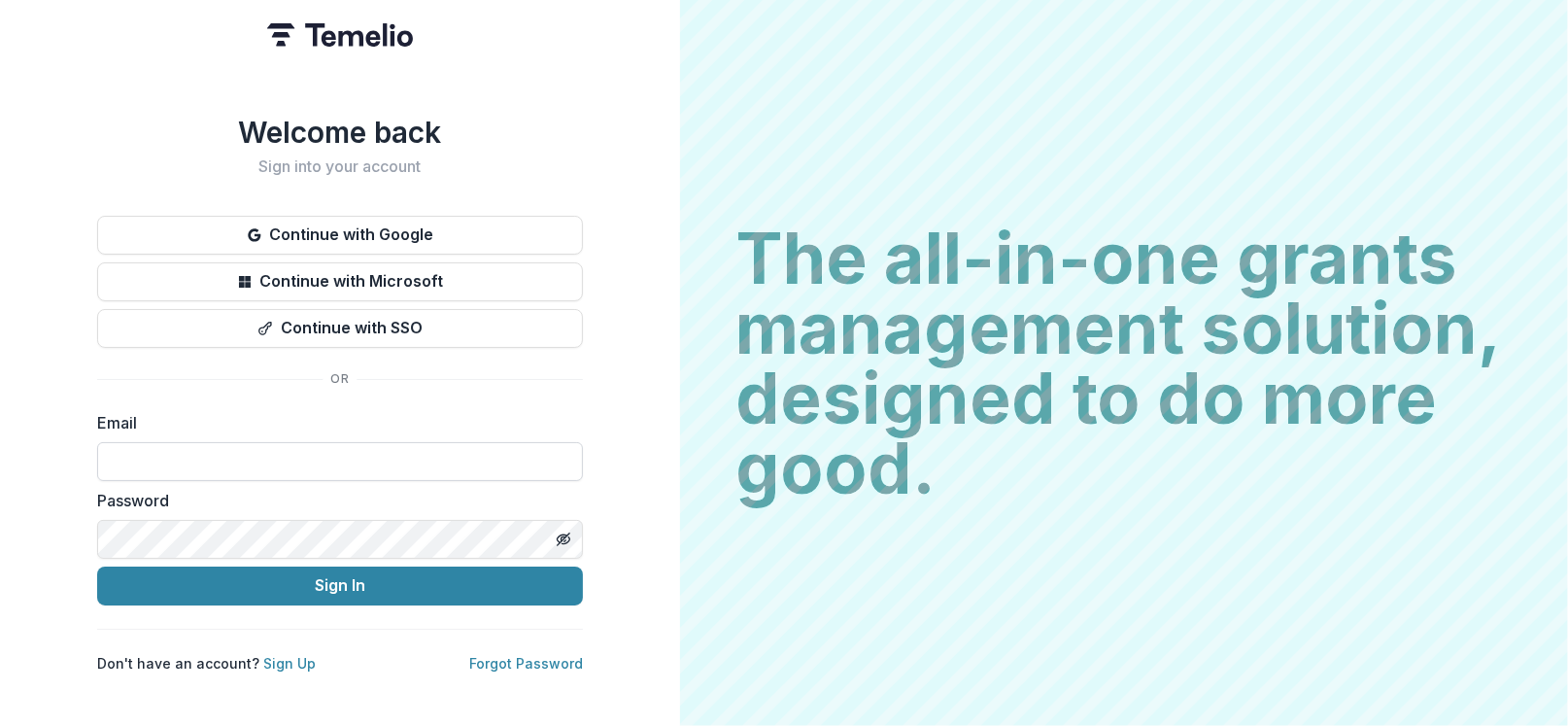 click at bounding box center (340, 462) 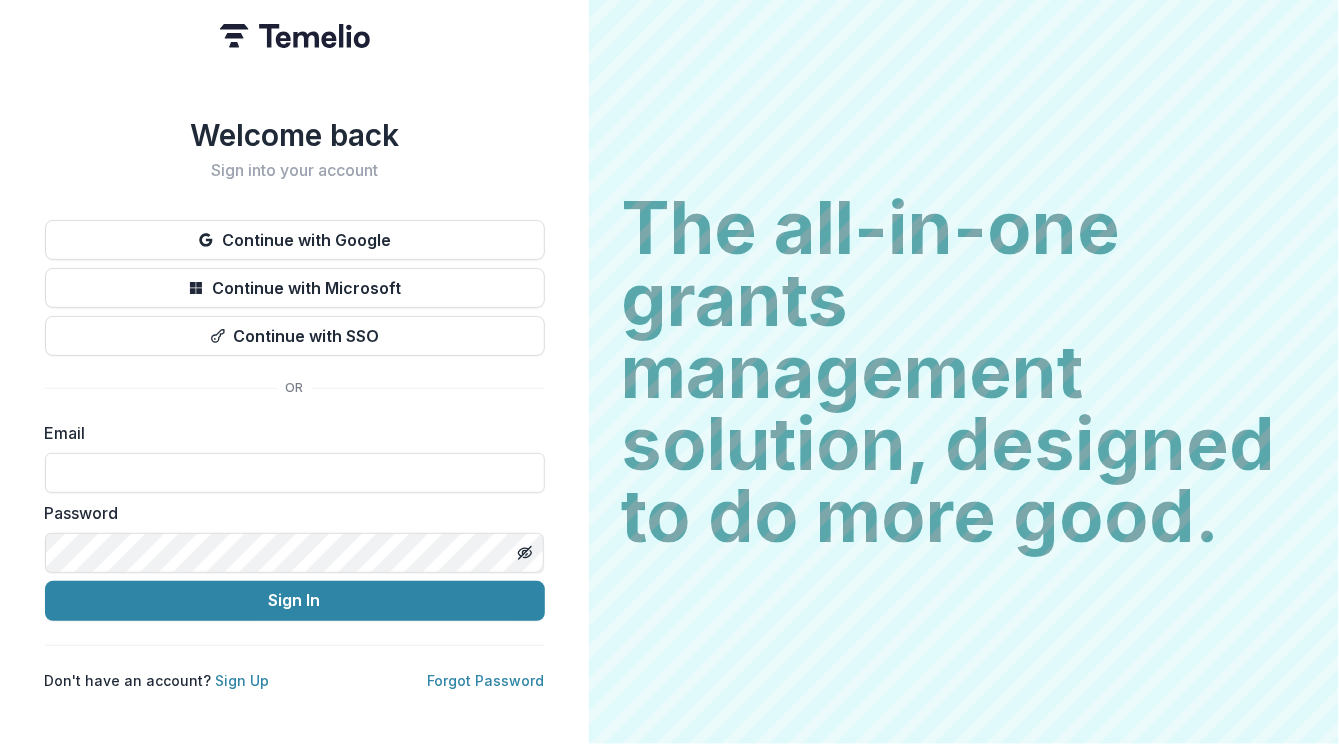 drag, startPoint x: 883, startPoint y: 442, endPoint x: 863, endPoint y: 442, distance: 20 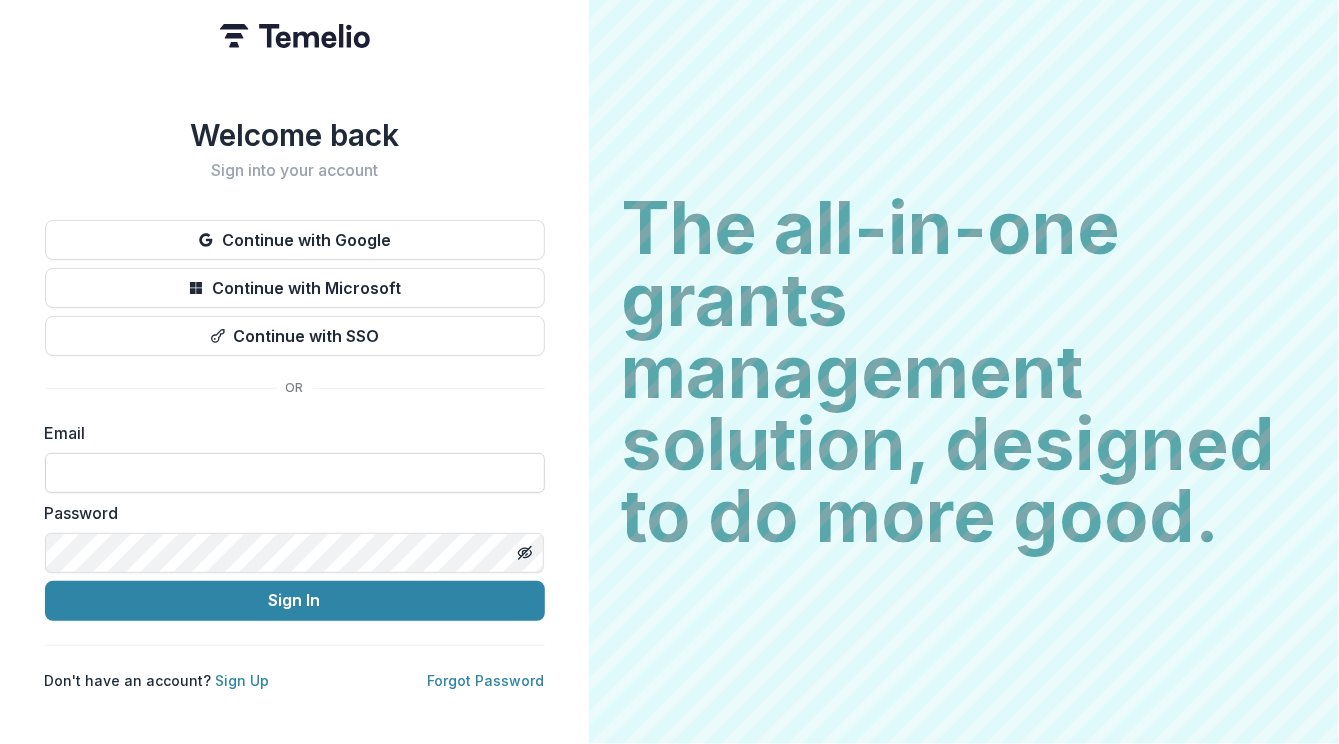 click at bounding box center (295, 473) 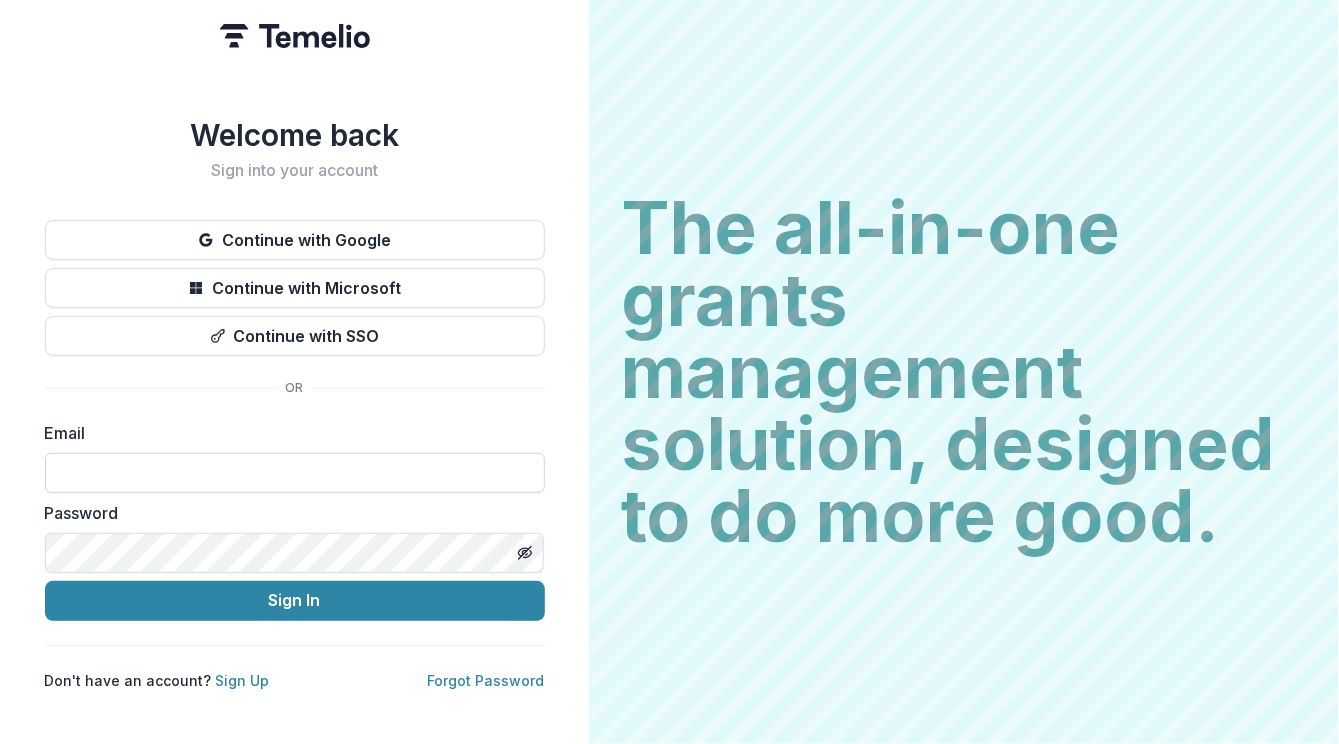 paste on "**********" 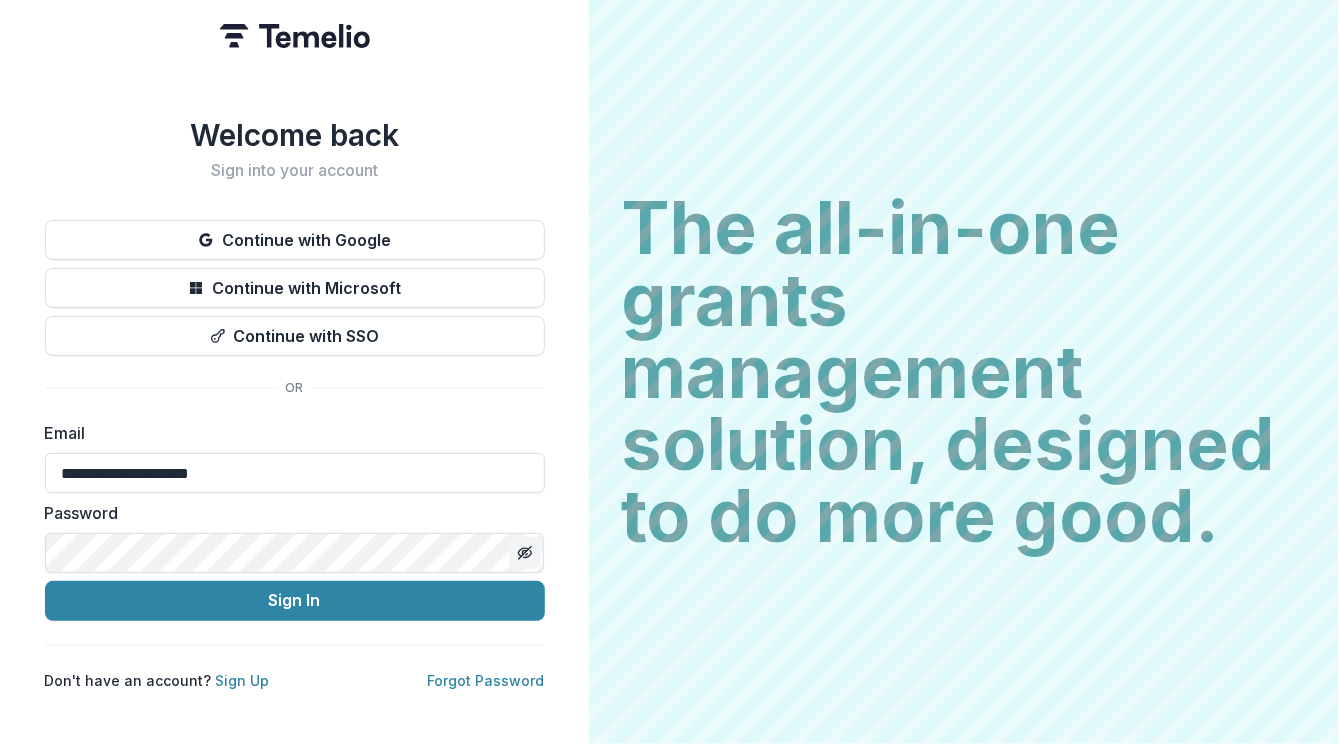 click at bounding box center [525, 553] 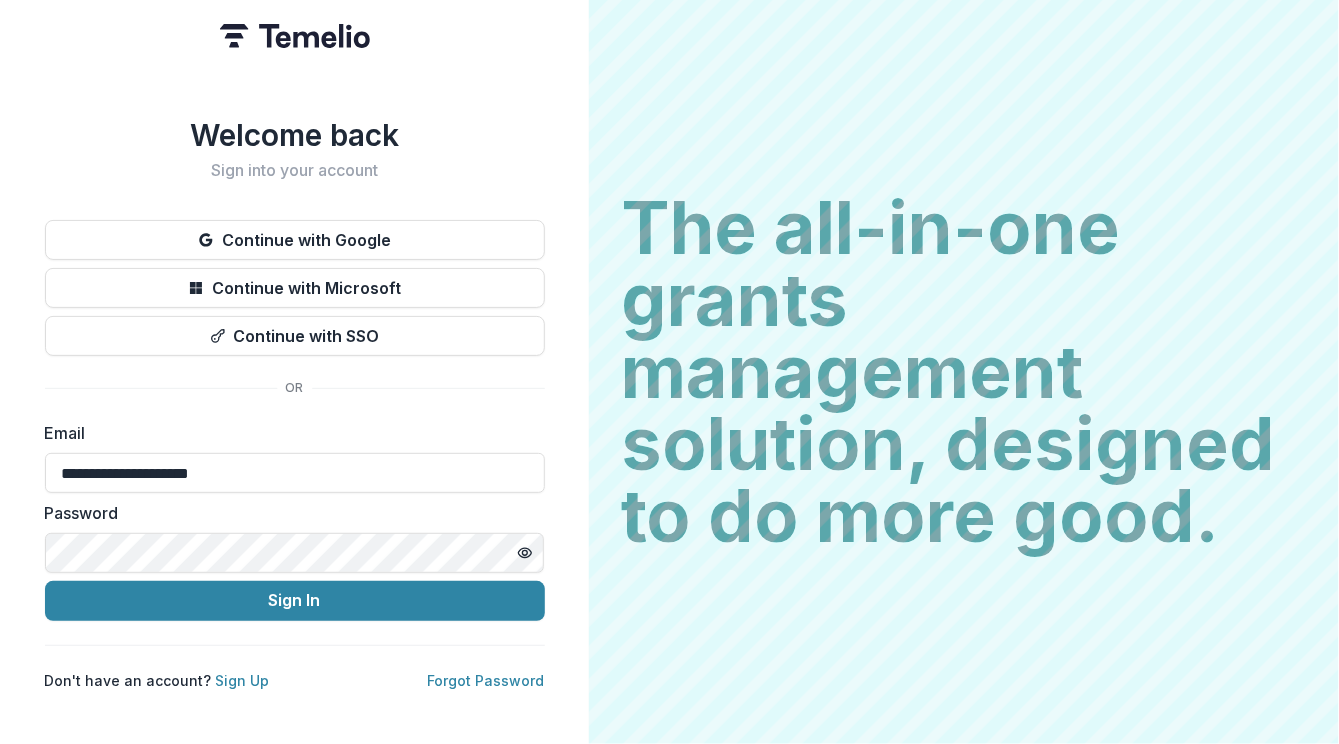 drag, startPoint x: 178, startPoint y: 450, endPoint x: -109, endPoint y: 435, distance: 287.39172 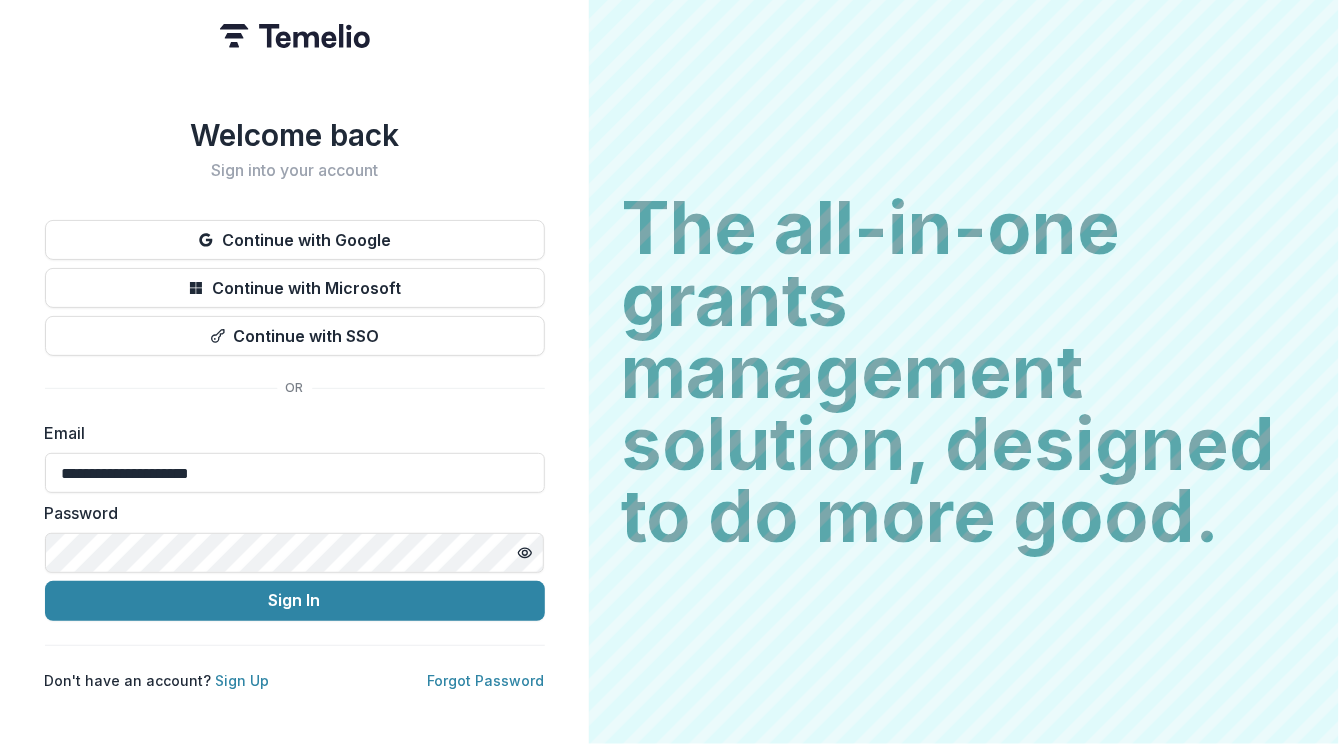 click on "**********" at bounding box center (669, 372) 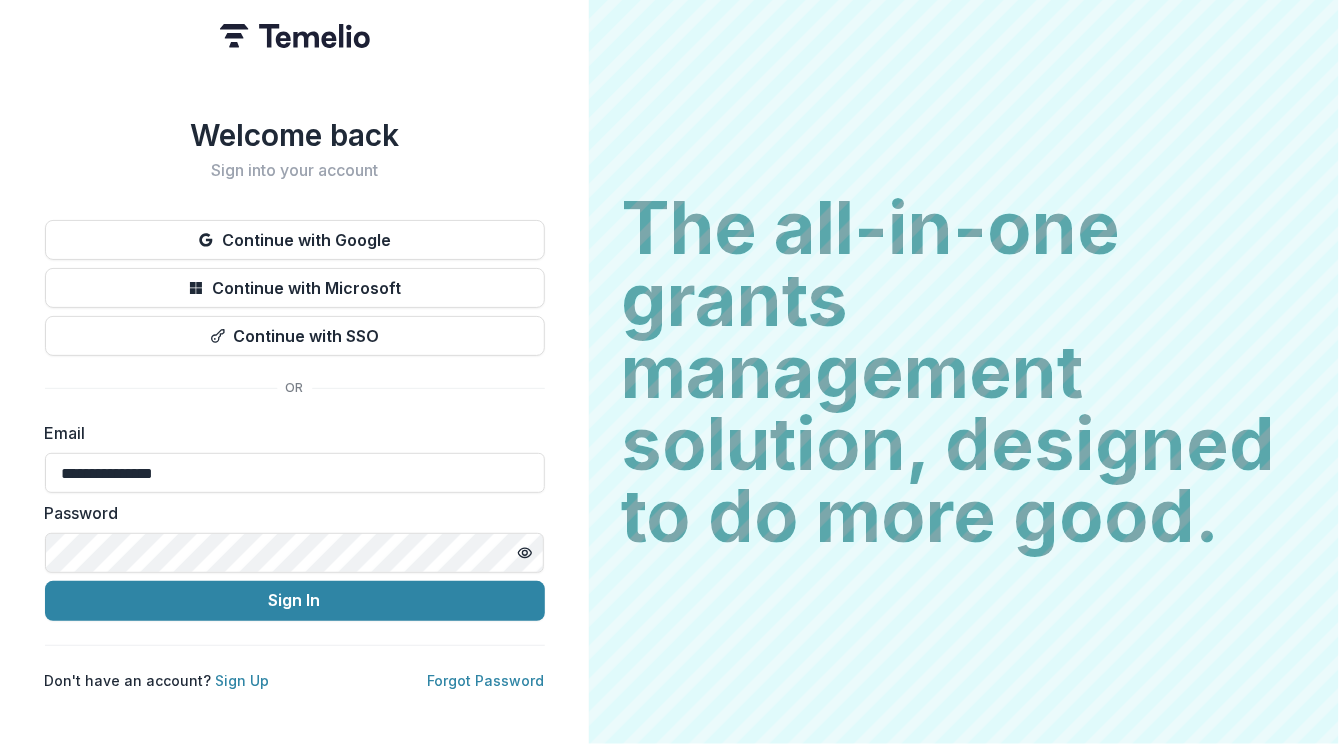 type on "**********" 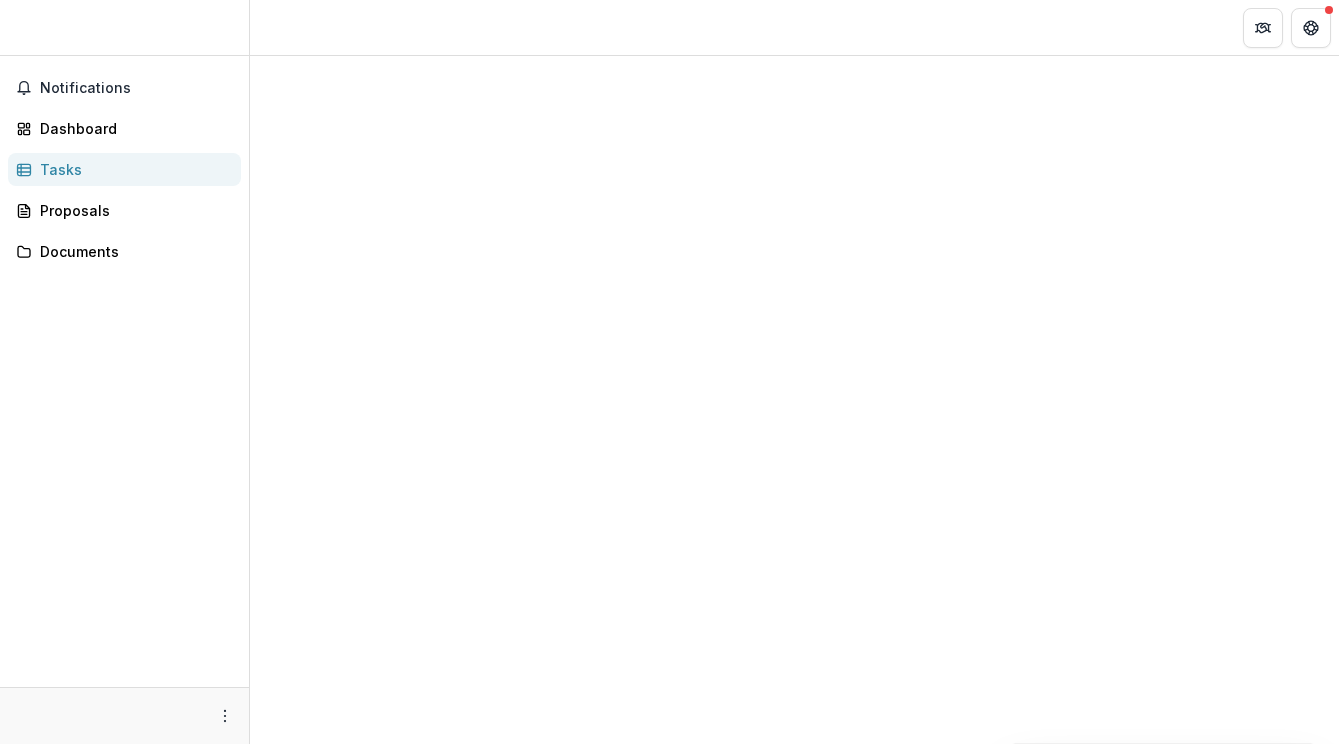scroll, scrollTop: 0, scrollLeft: 0, axis: both 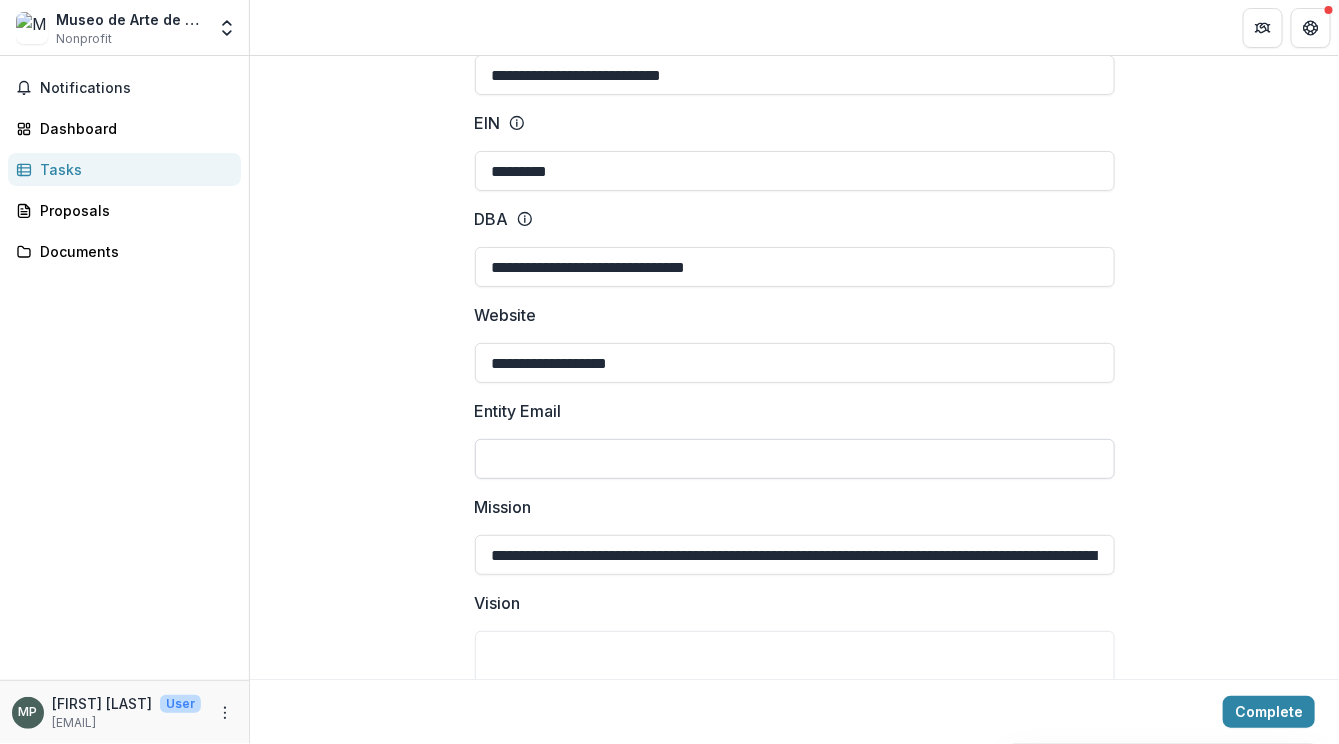 click on "Entity Email" at bounding box center (795, 459) 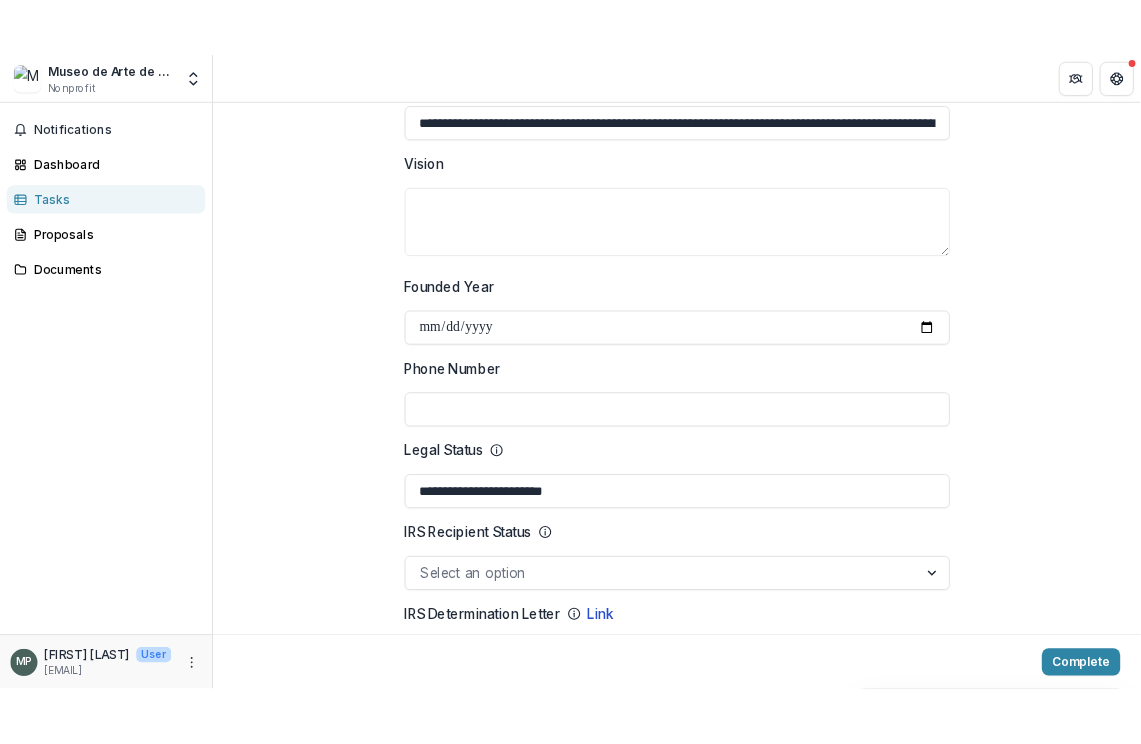 scroll, scrollTop: 699, scrollLeft: 0, axis: vertical 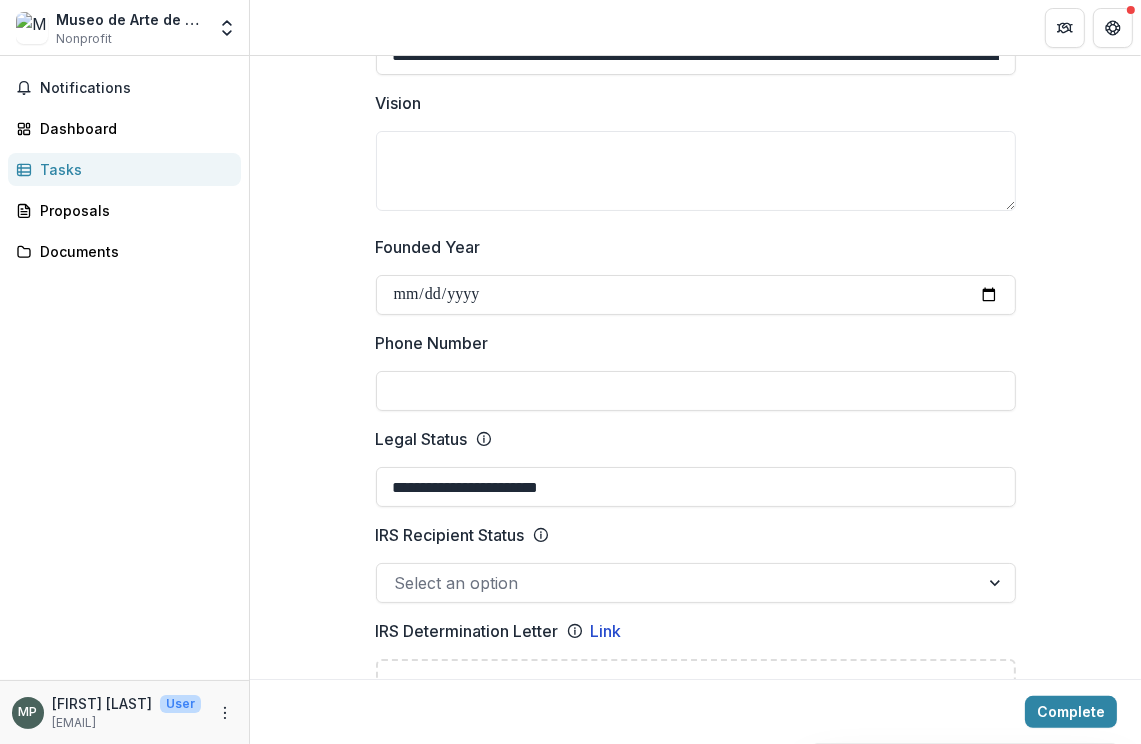 type on "**********" 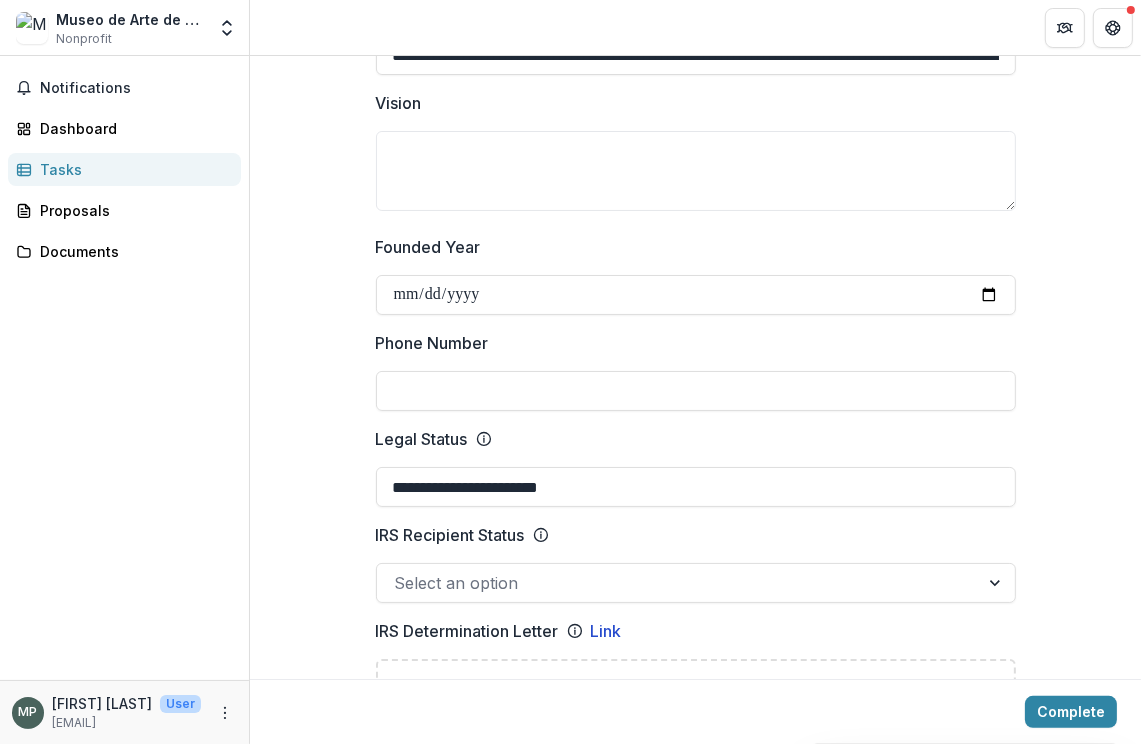click at bounding box center (696, 271) 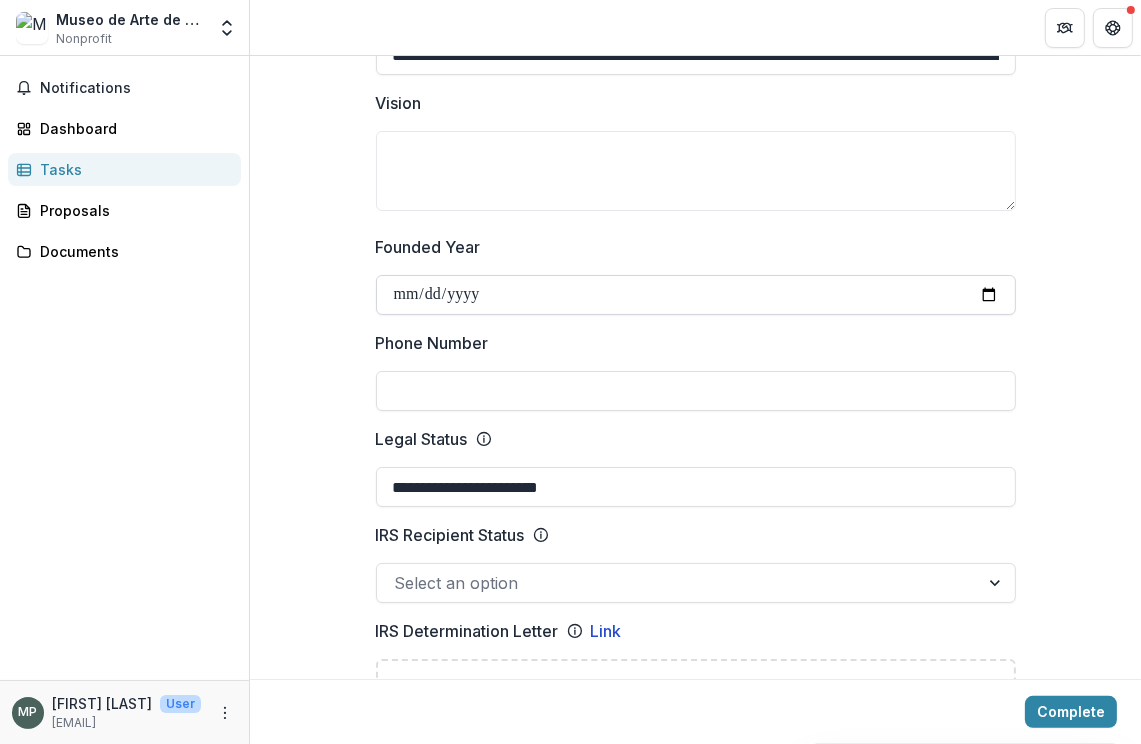 click on "Founded Year" at bounding box center (696, 295) 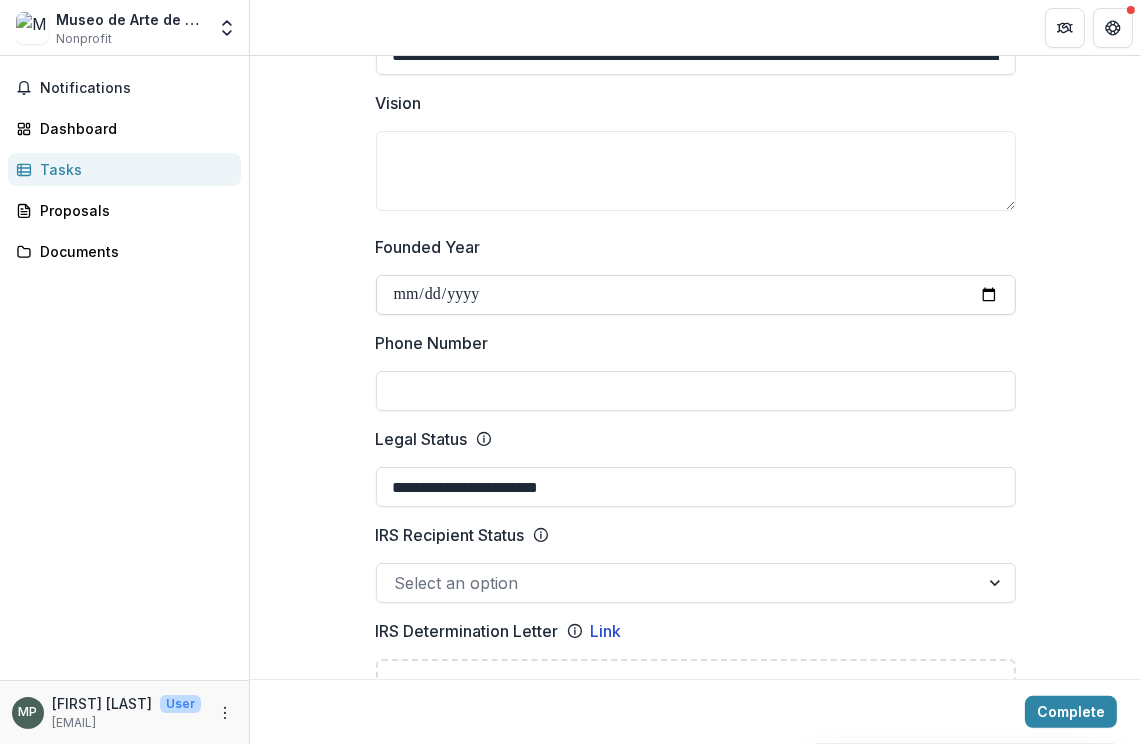 type on "**********" 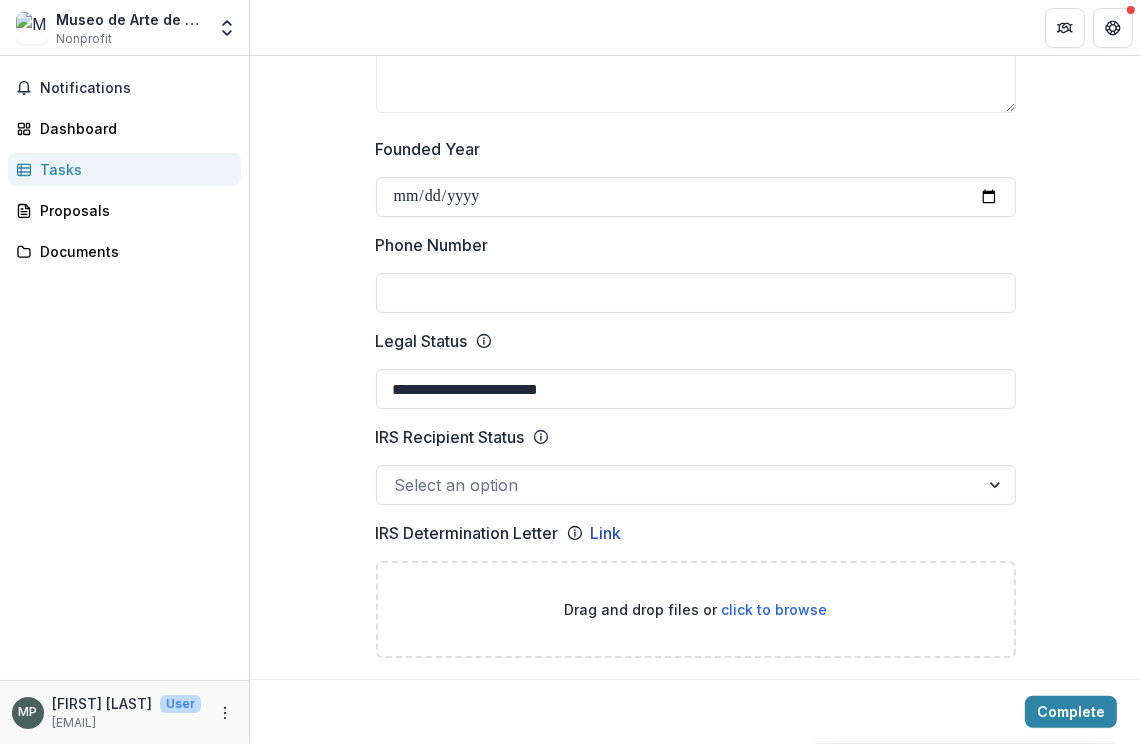 scroll, scrollTop: 899, scrollLeft: 0, axis: vertical 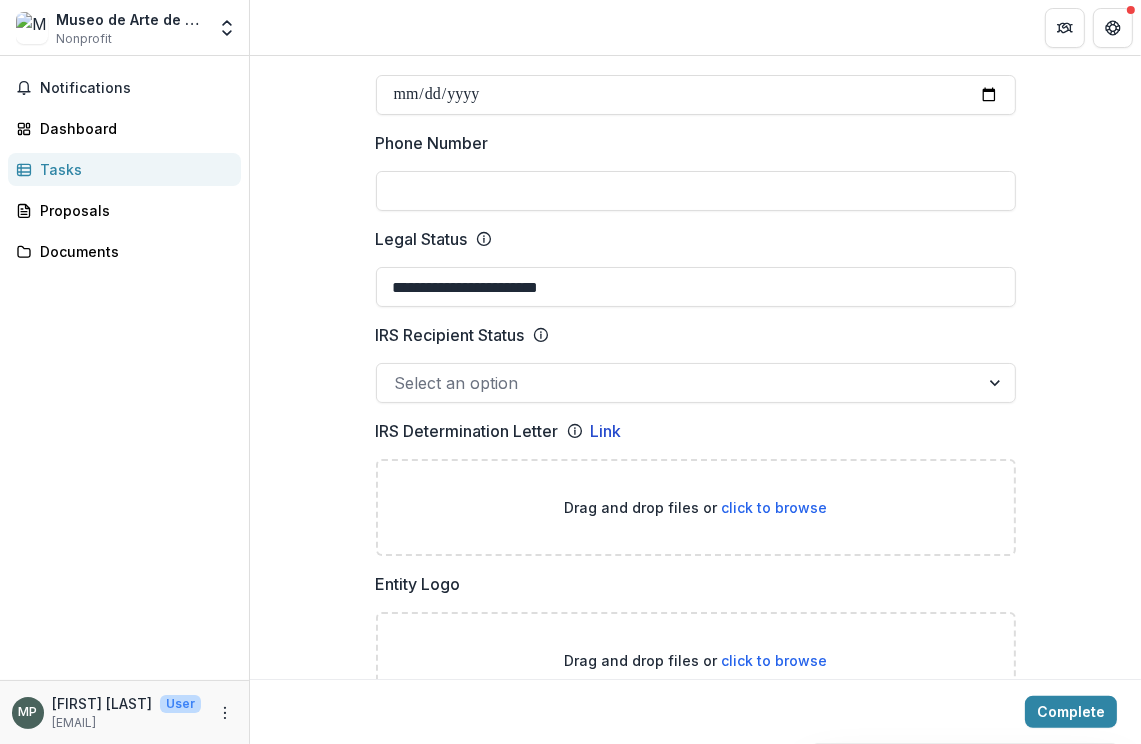 click on "Drag and drop files or   click to browse" at bounding box center (696, 507) 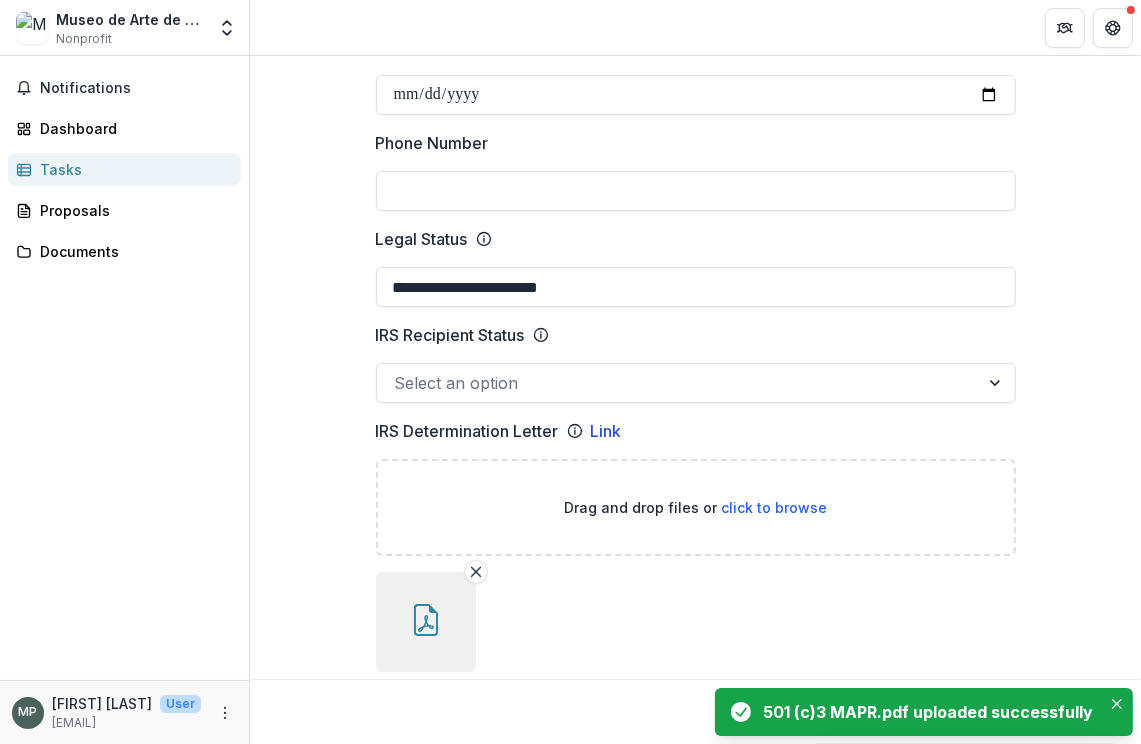 click 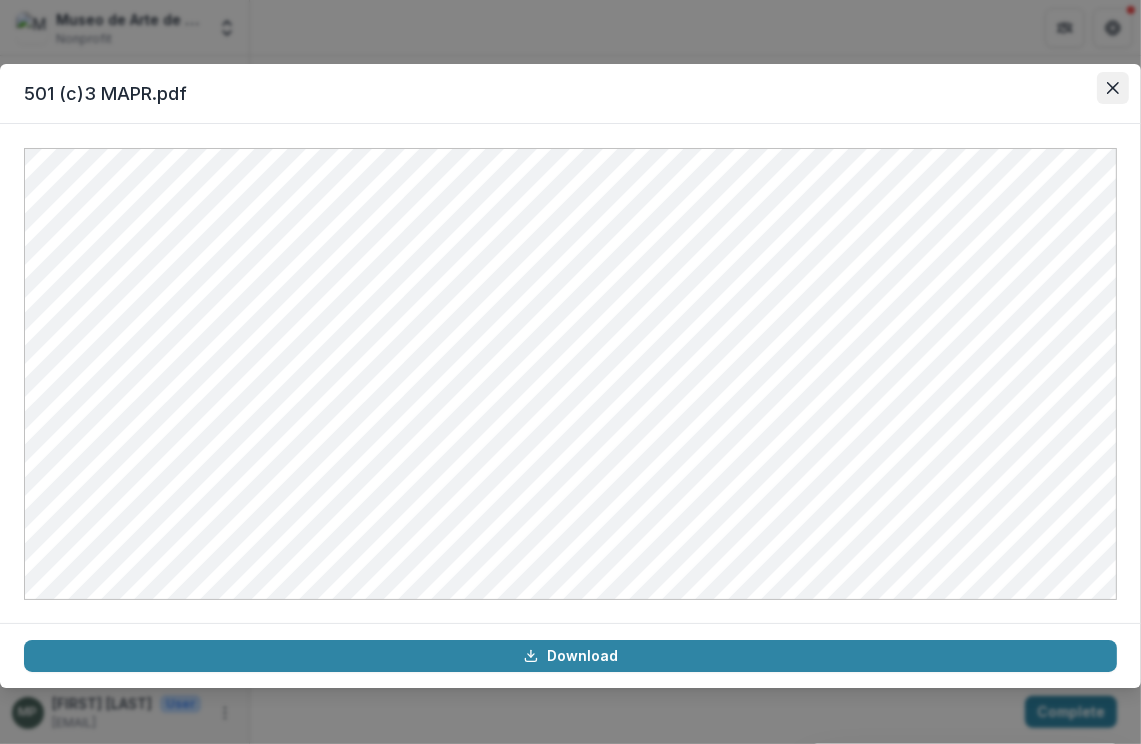 click 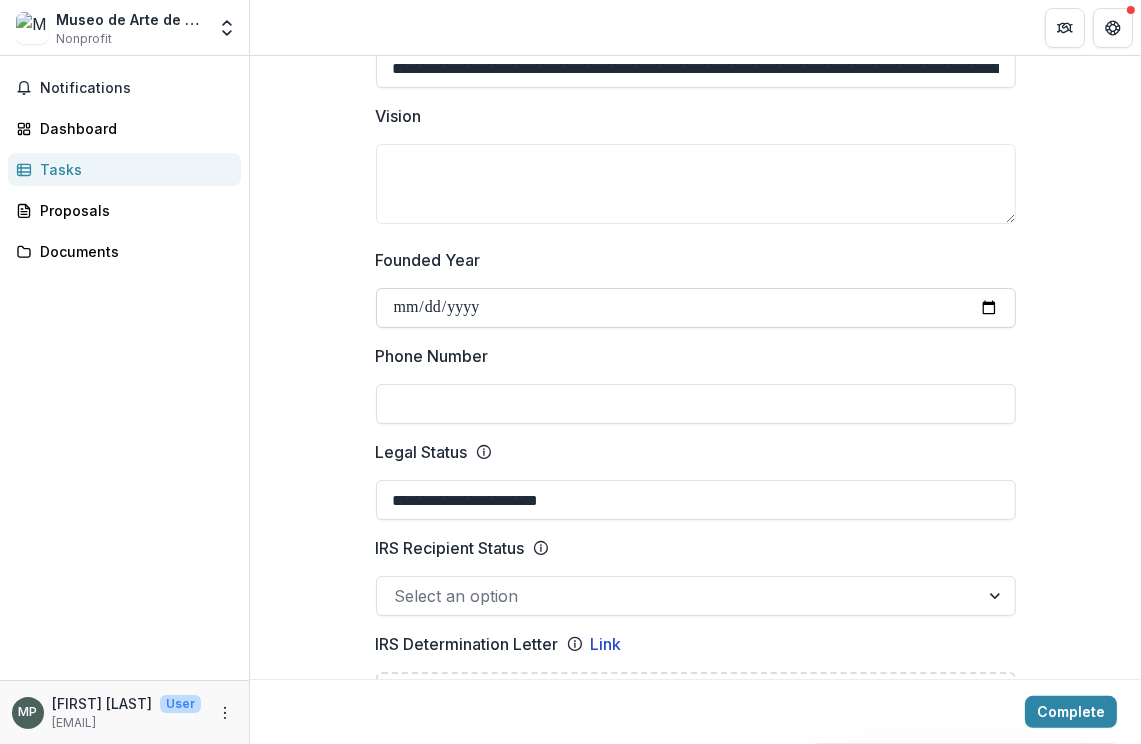 scroll, scrollTop: 699, scrollLeft: 0, axis: vertical 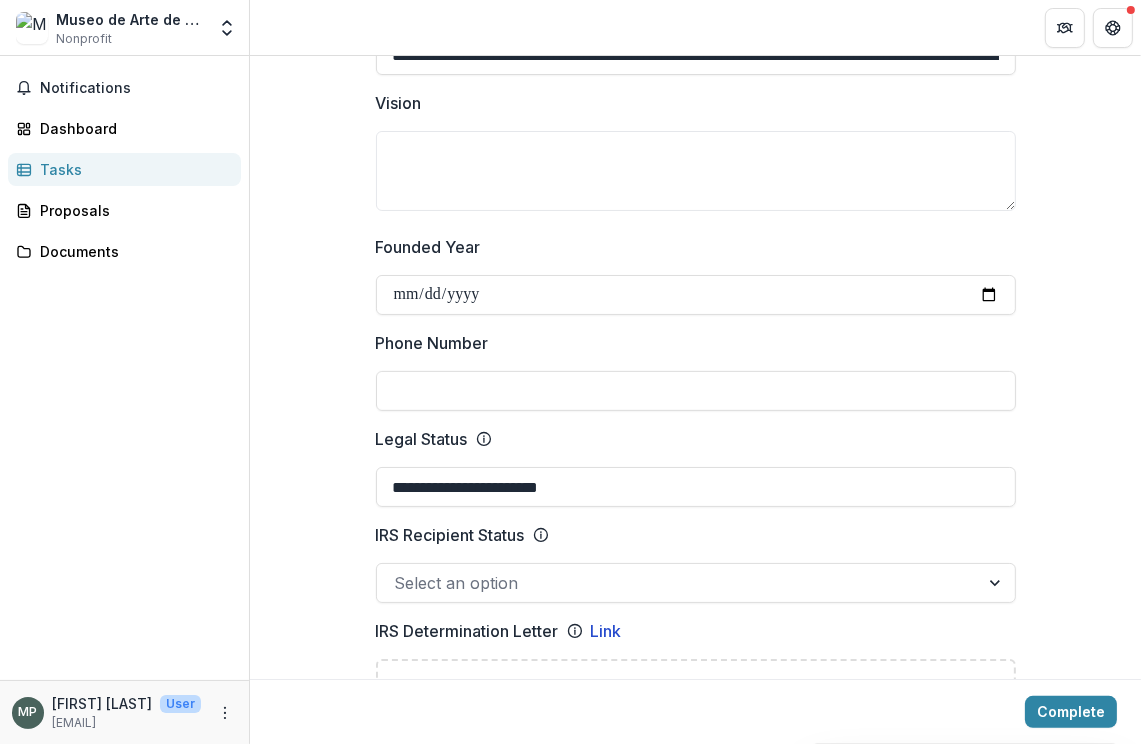 click on "Phone Number" at bounding box center [696, 391] 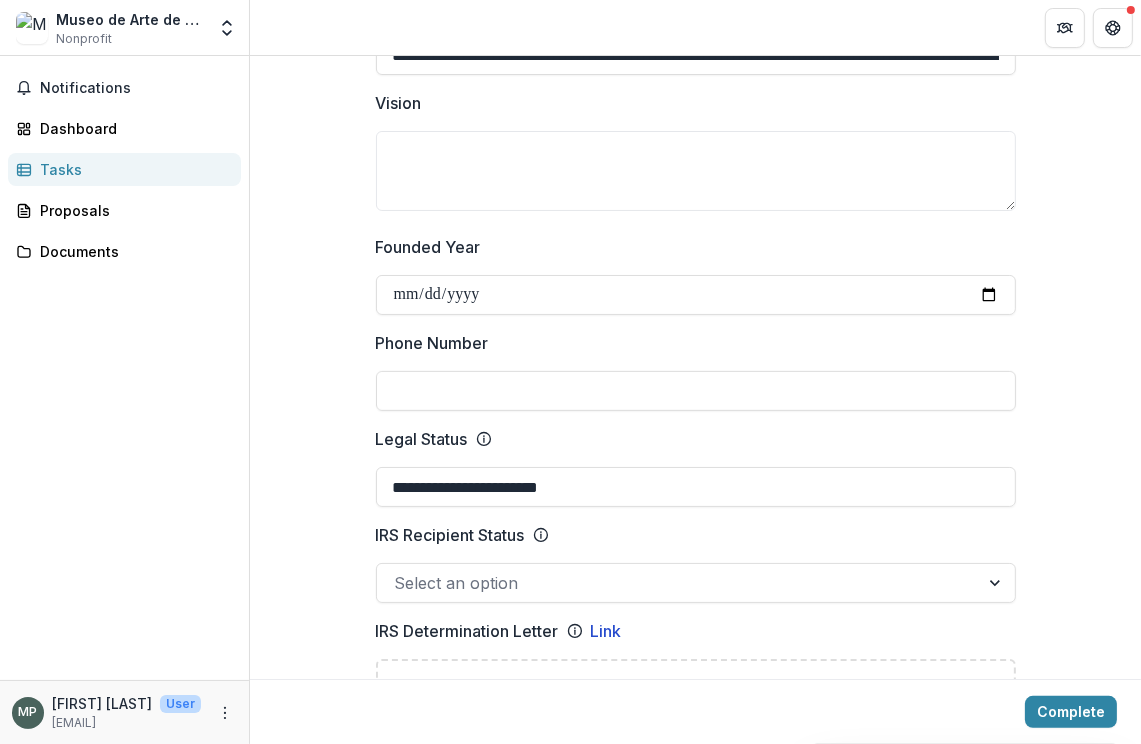 paste on "**********" 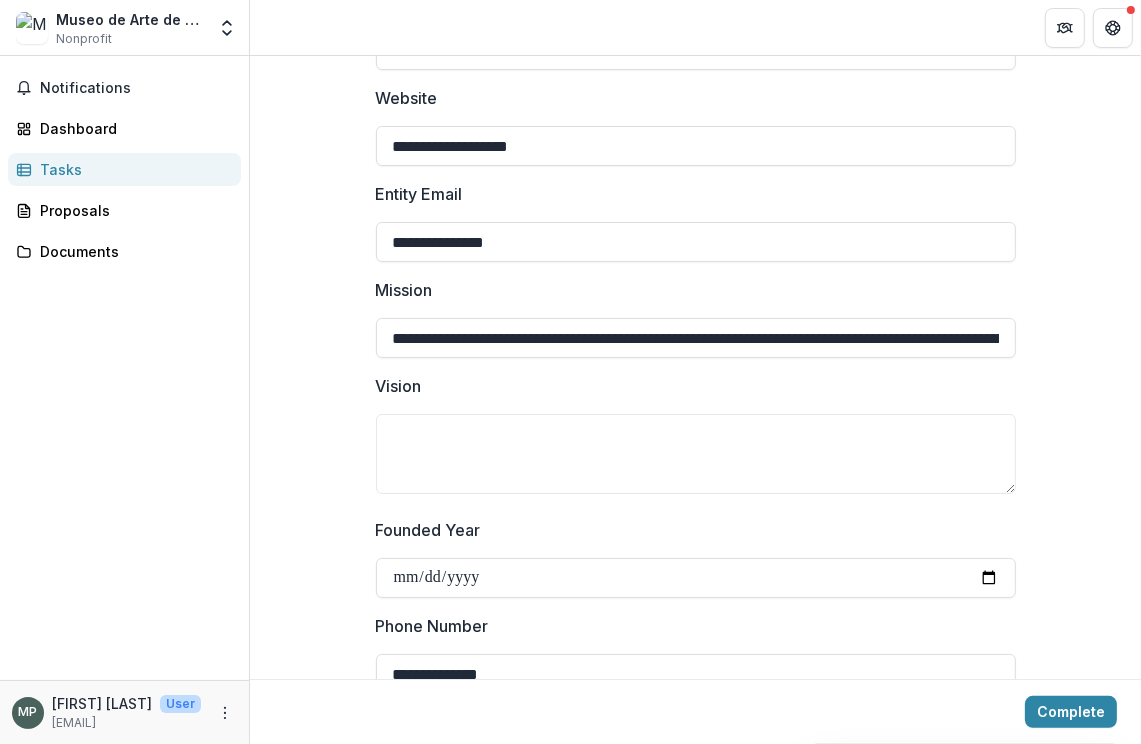 scroll, scrollTop: 399, scrollLeft: 0, axis: vertical 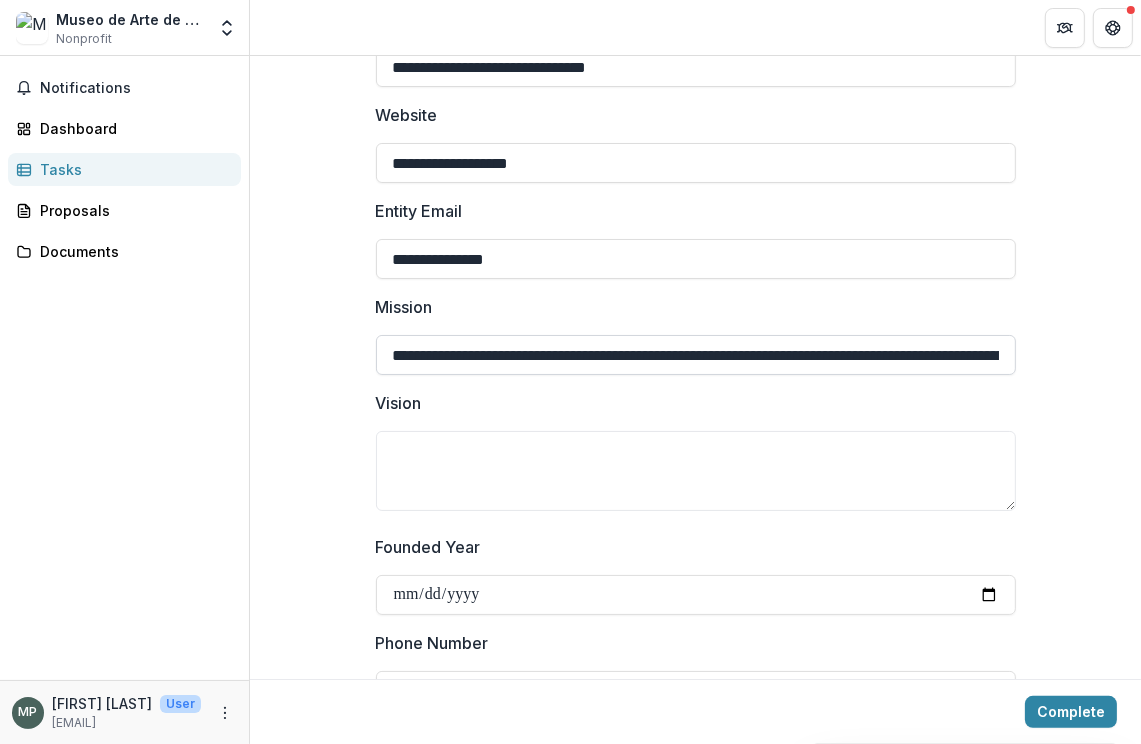 type on "**********" 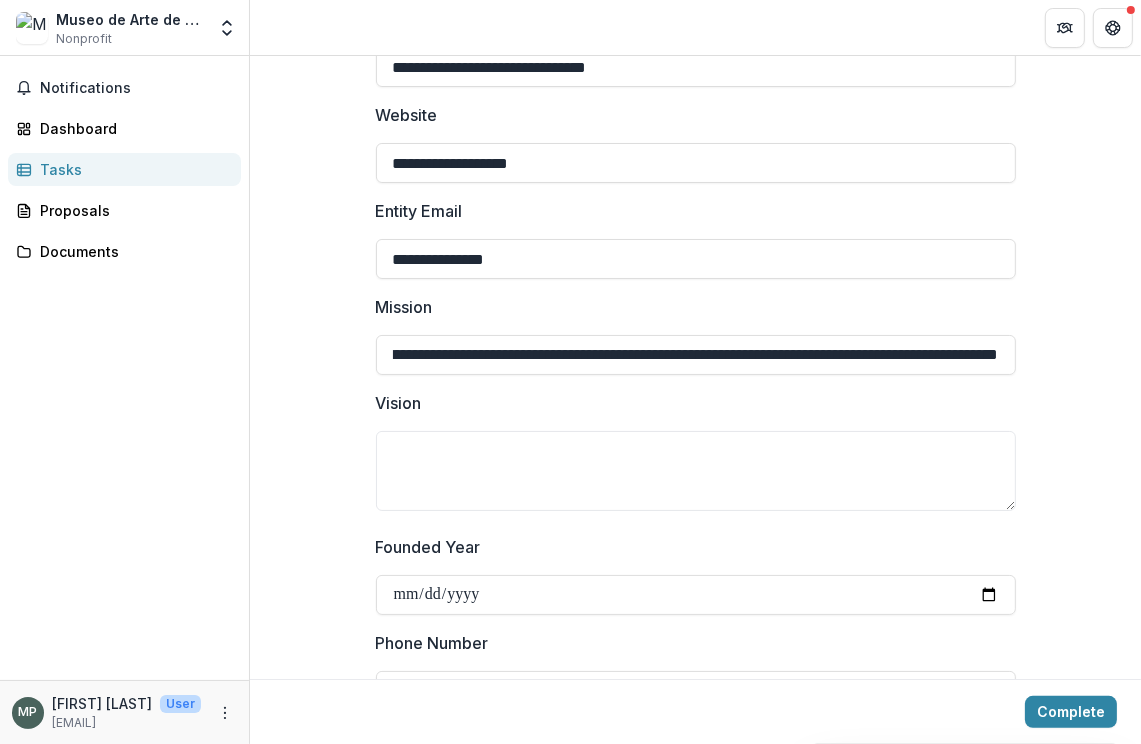 scroll, scrollTop: 0, scrollLeft: 375, axis: horizontal 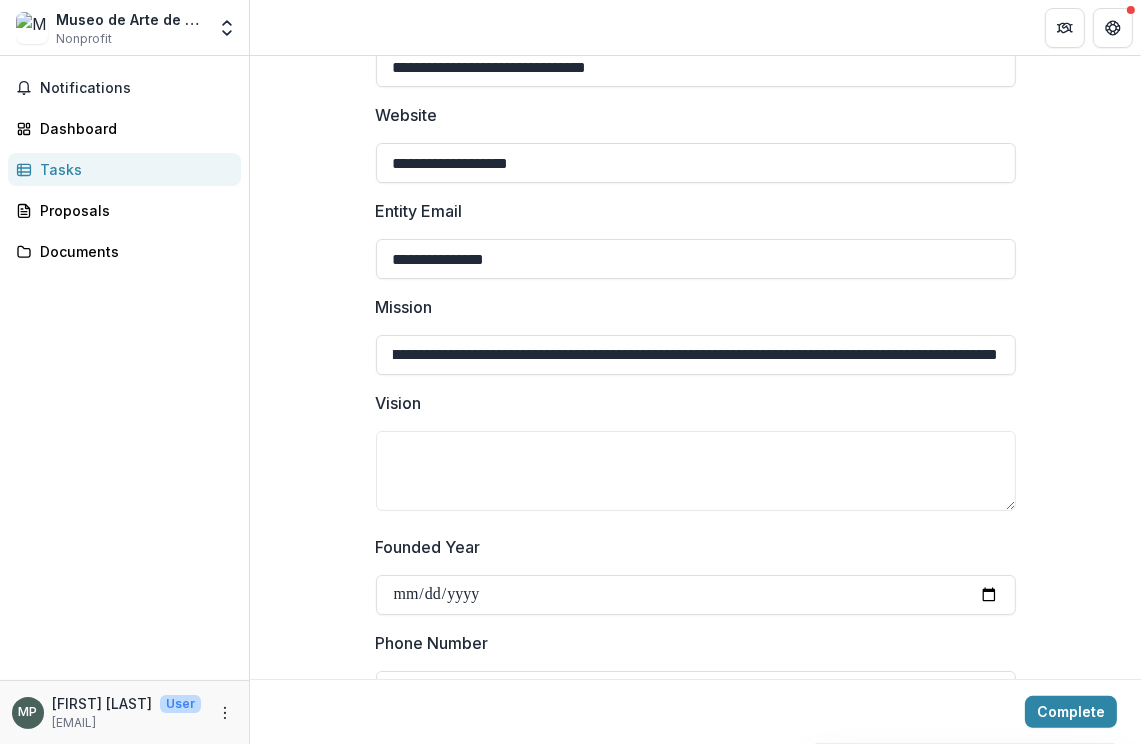 drag, startPoint x: 380, startPoint y: 352, endPoint x: 1134, endPoint y: 294, distance: 756.2275 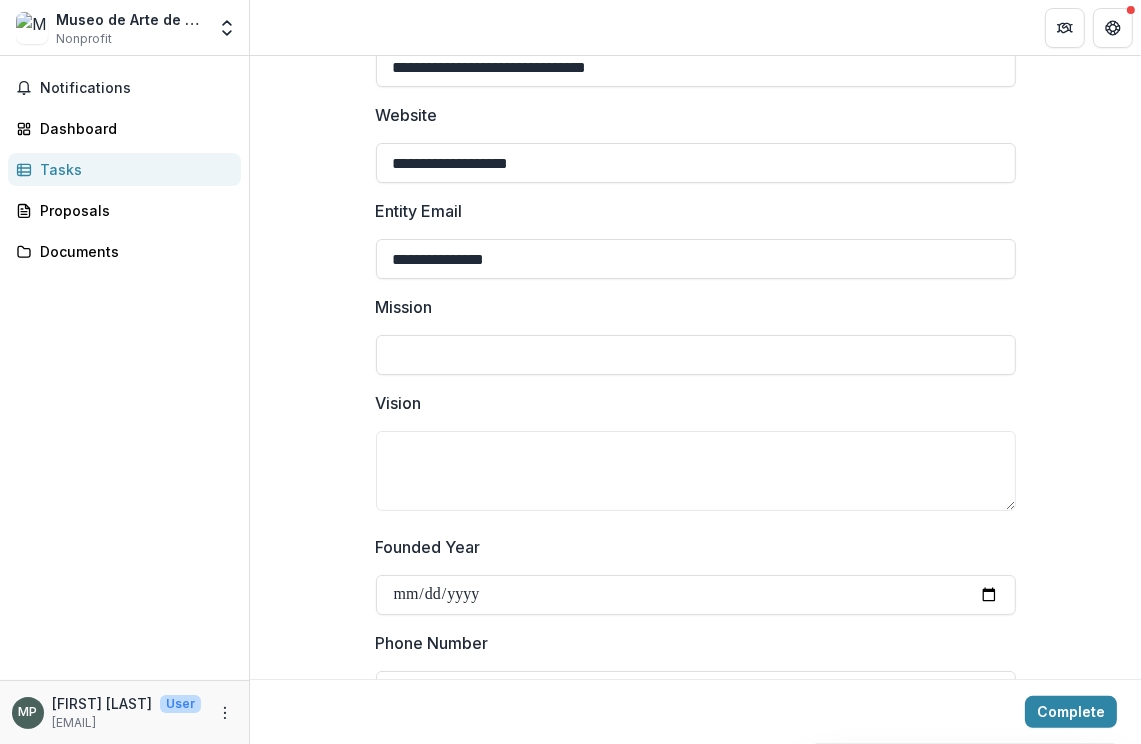 scroll, scrollTop: 0, scrollLeft: 0, axis: both 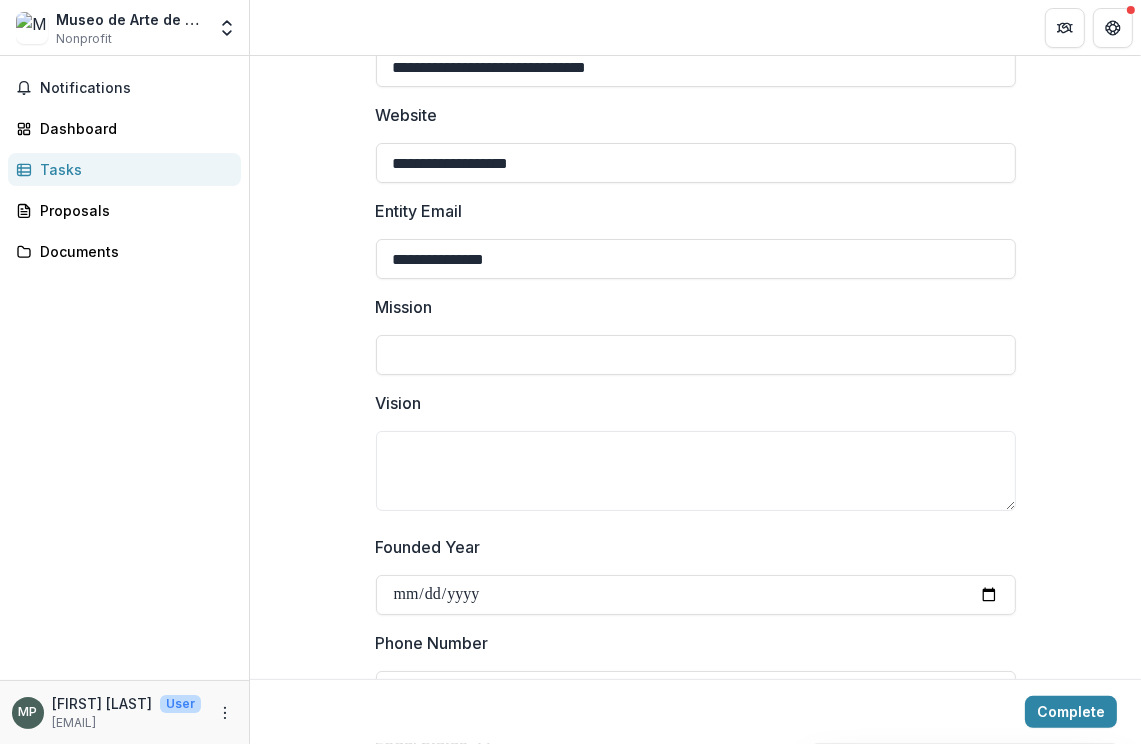 drag, startPoint x: 19, startPoint y: 439, endPoint x: 44, endPoint y: 362, distance: 80.95678 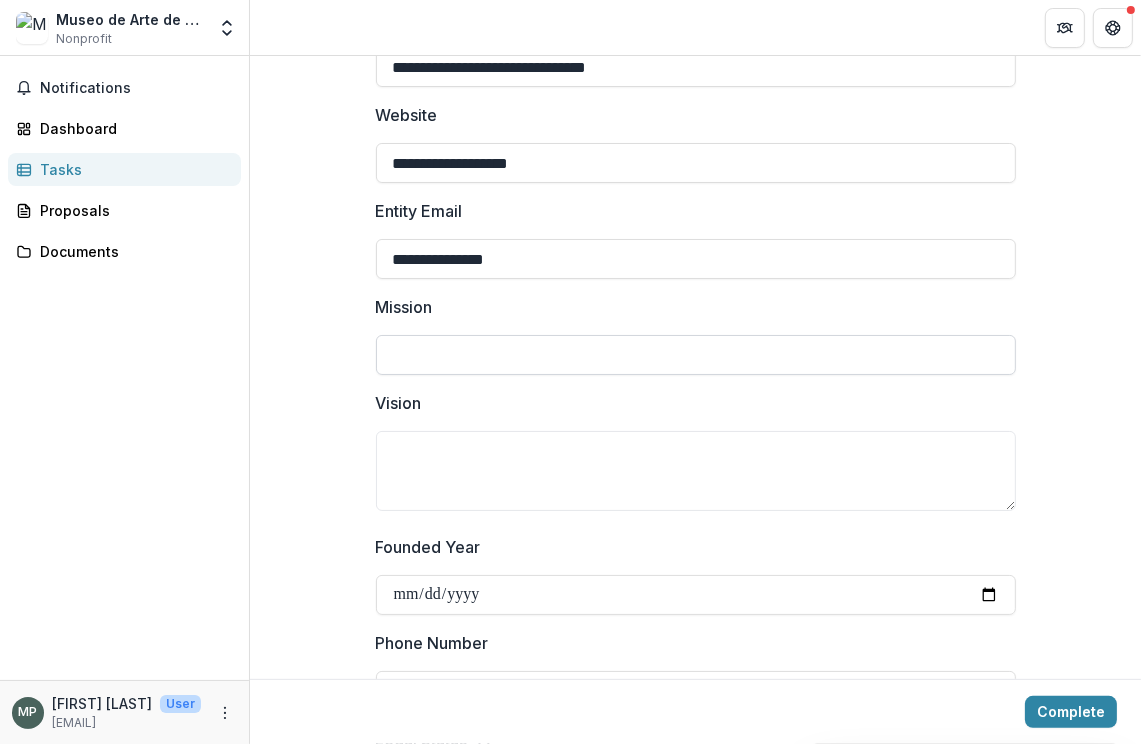 click on "Mission" at bounding box center (696, 355) 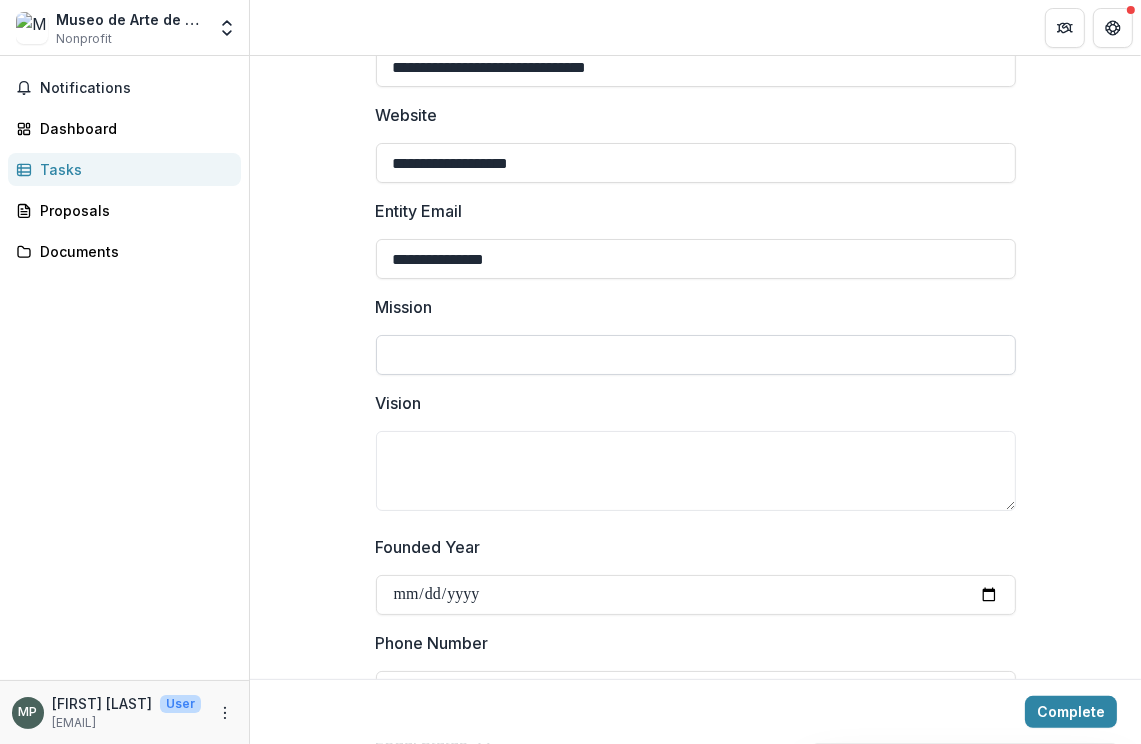 paste on "**********" 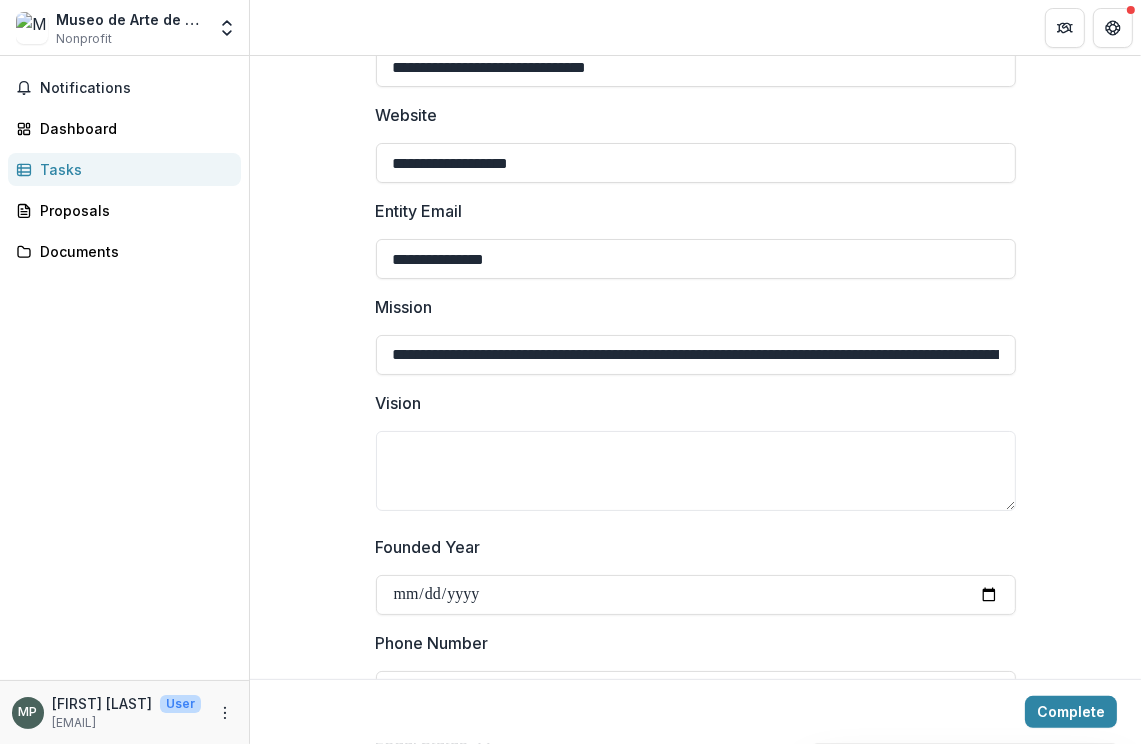 scroll, scrollTop: 0, scrollLeft: 674, axis: horizontal 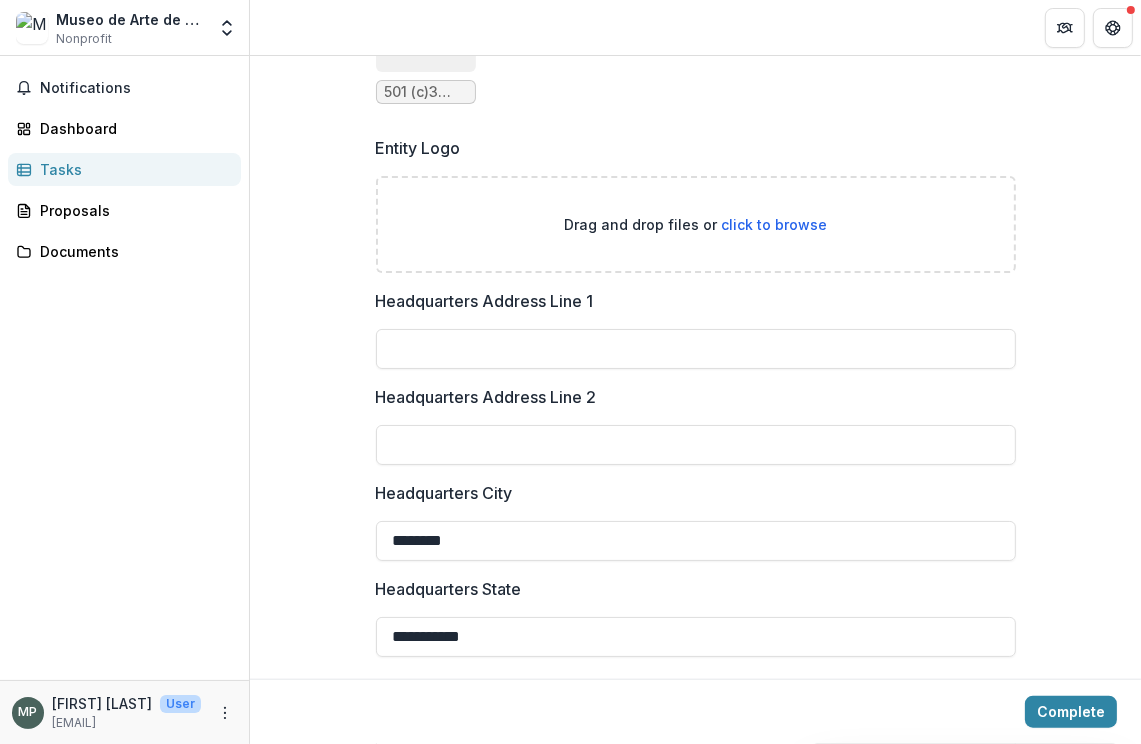 type on "**********" 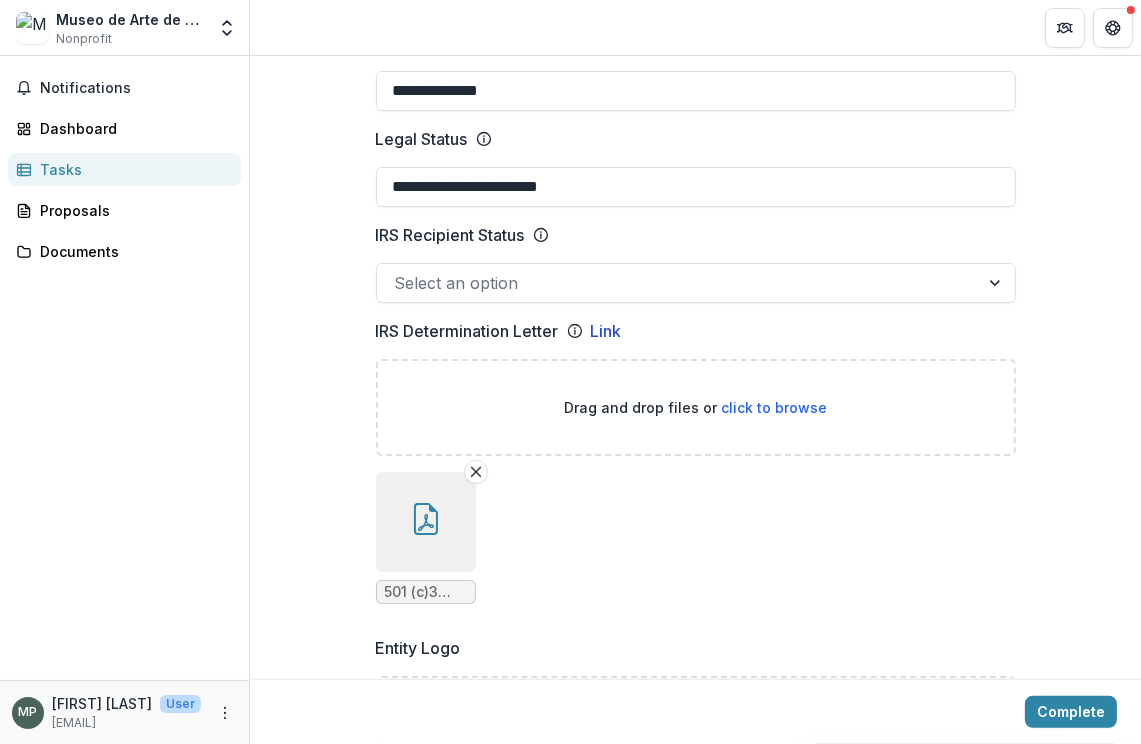 scroll, scrollTop: 1299, scrollLeft: 0, axis: vertical 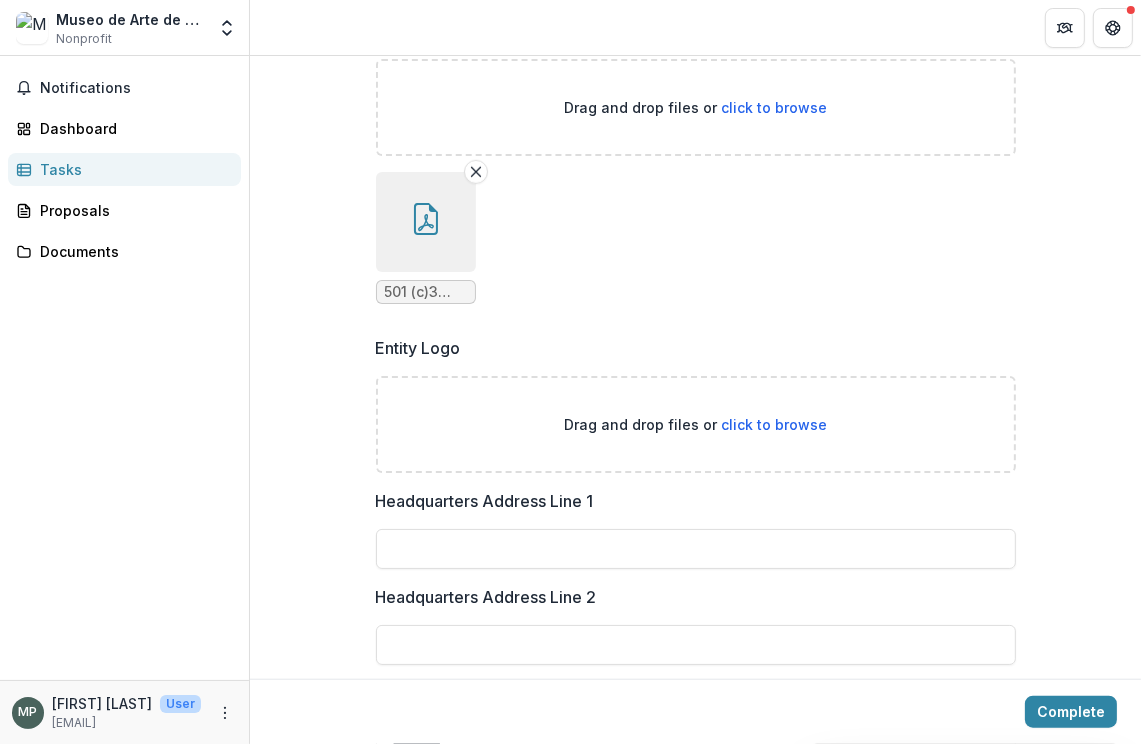 click on "Notifications Dashboard Tasks Proposals Documents" at bounding box center (124, 368) 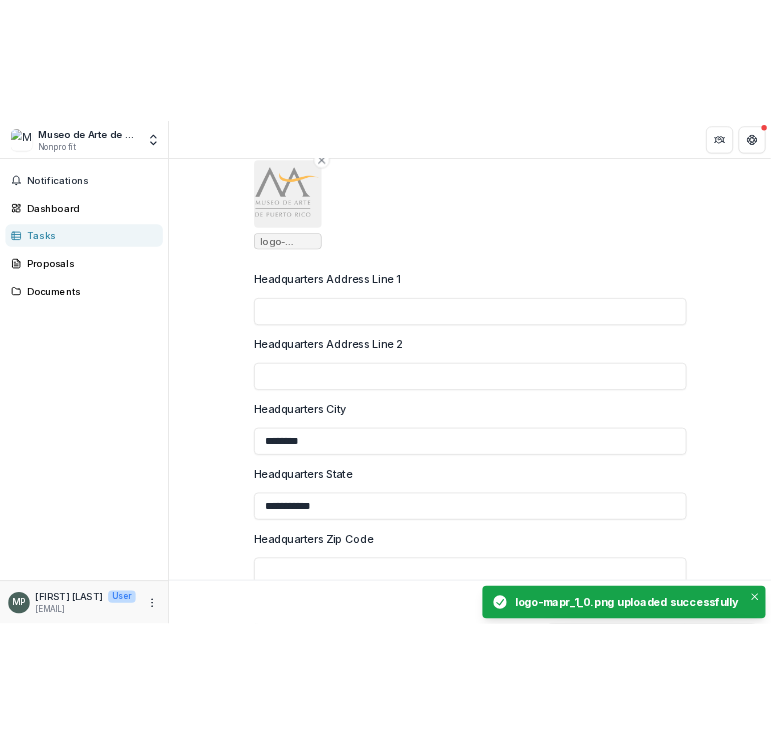 scroll, scrollTop: 1899, scrollLeft: 0, axis: vertical 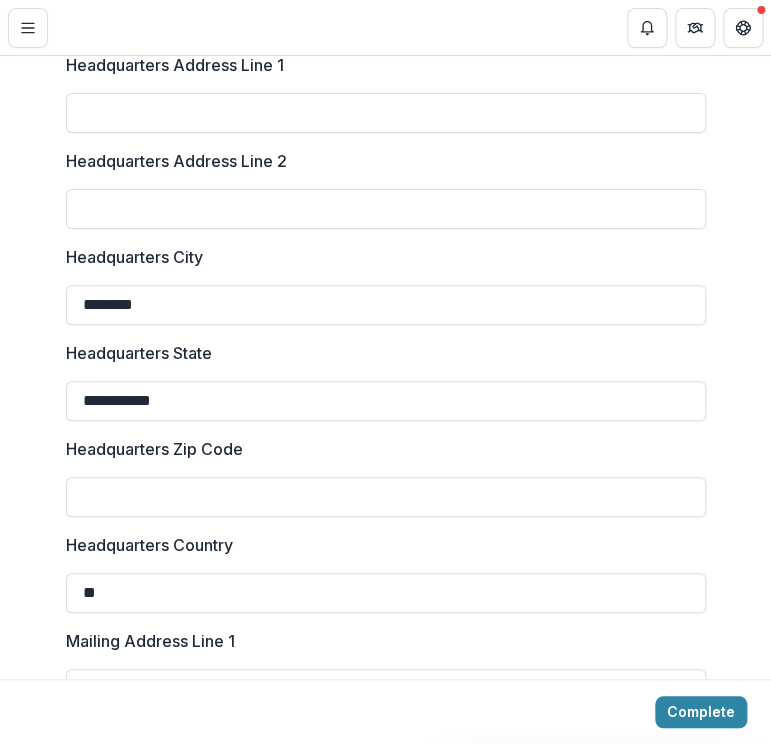 click on "Headquarters Address Line 2" at bounding box center [380, 161] 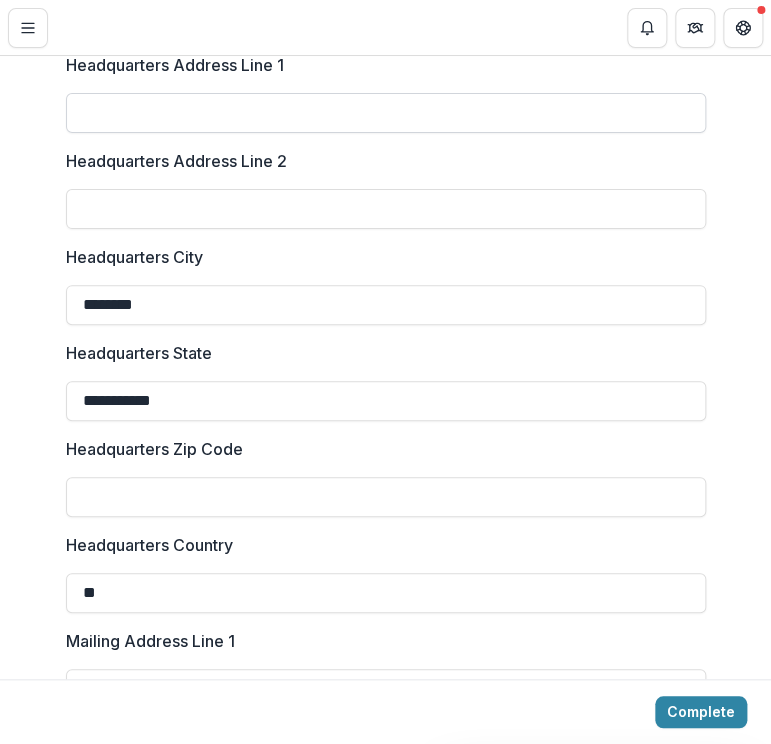 click on "Headquarters Address Line 1" at bounding box center [386, 113] 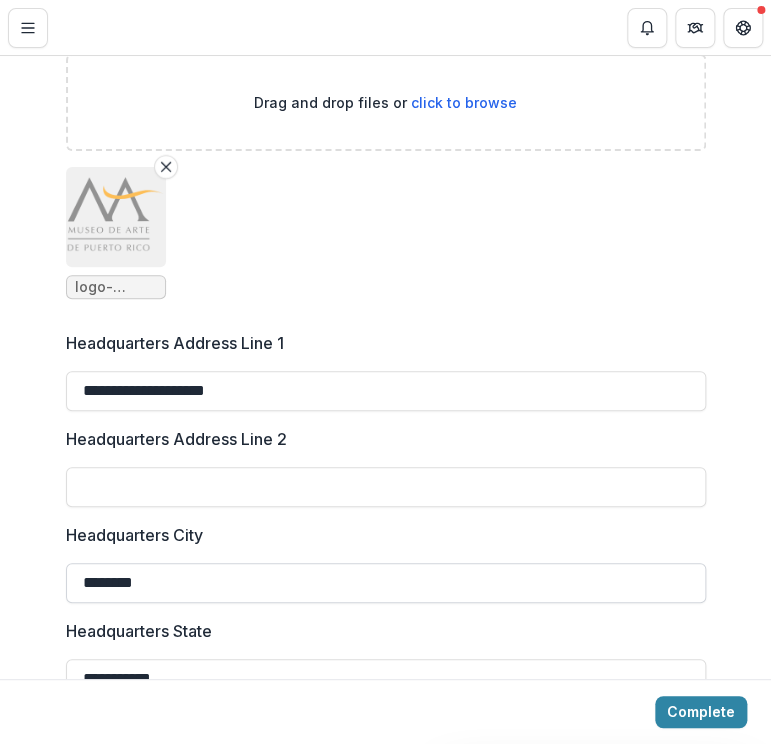 scroll, scrollTop: 1799, scrollLeft: 0, axis: vertical 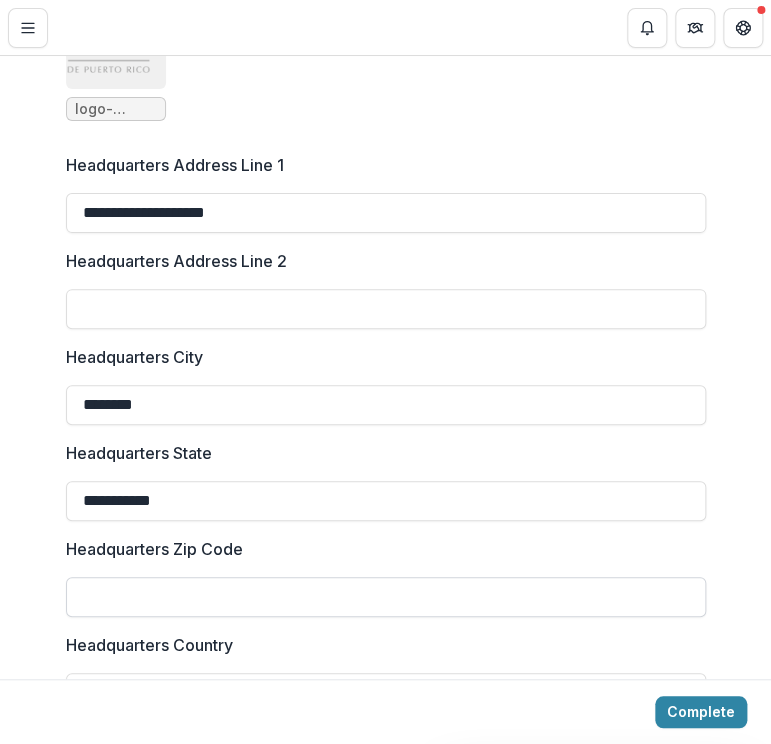 type on "**********" 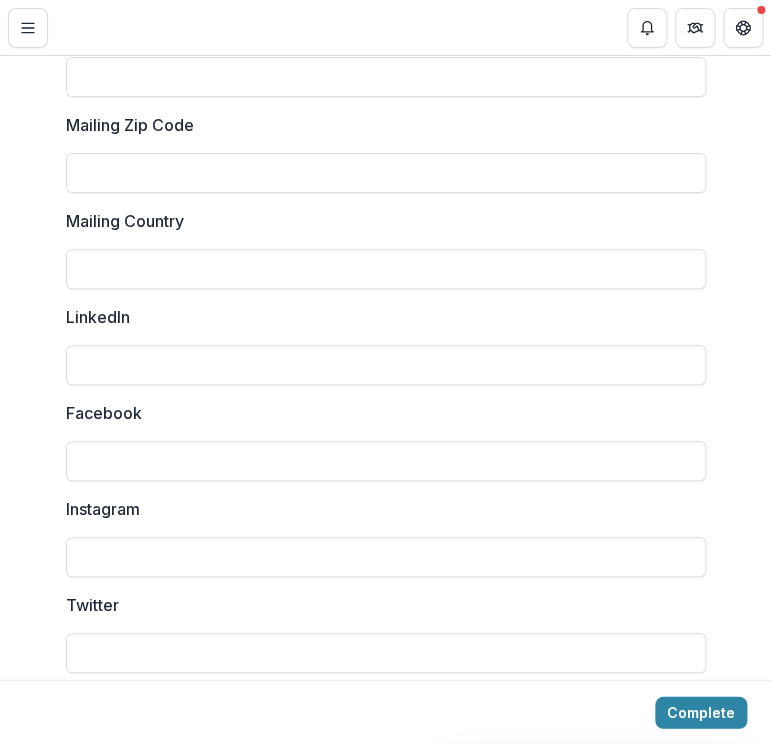 scroll, scrollTop: 2899, scrollLeft: 0, axis: vertical 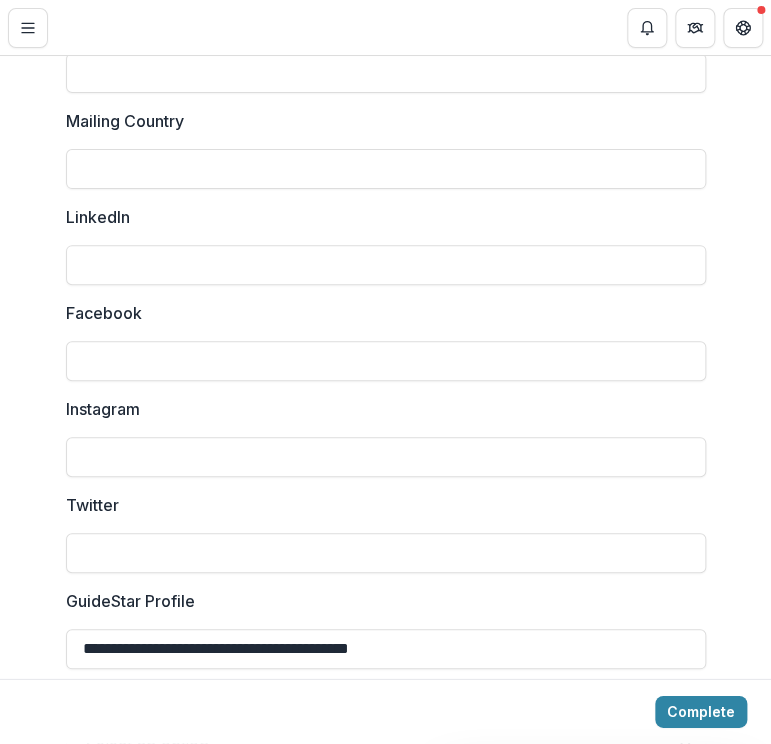 type on "*****" 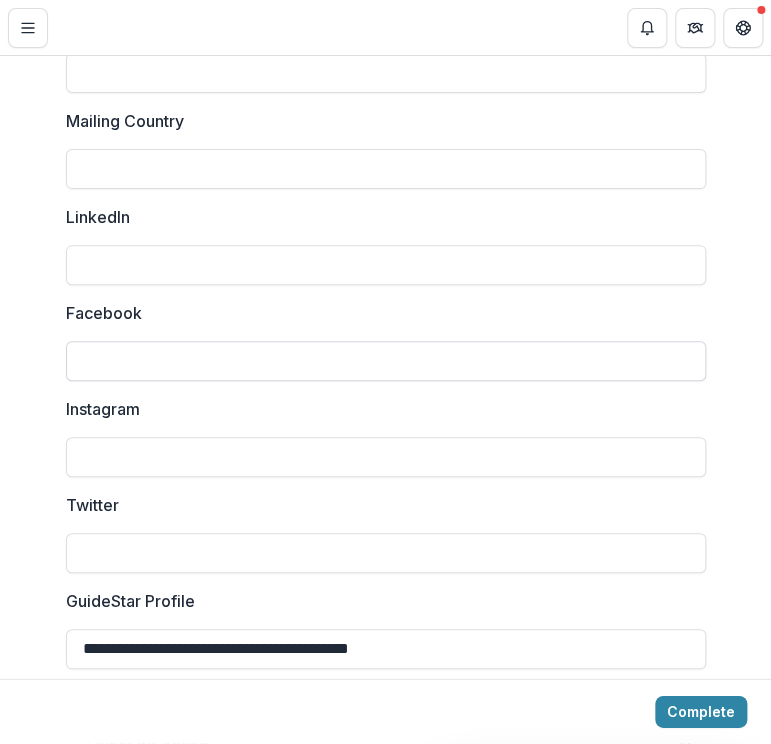 click on "Facebook" at bounding box center [386, 361] 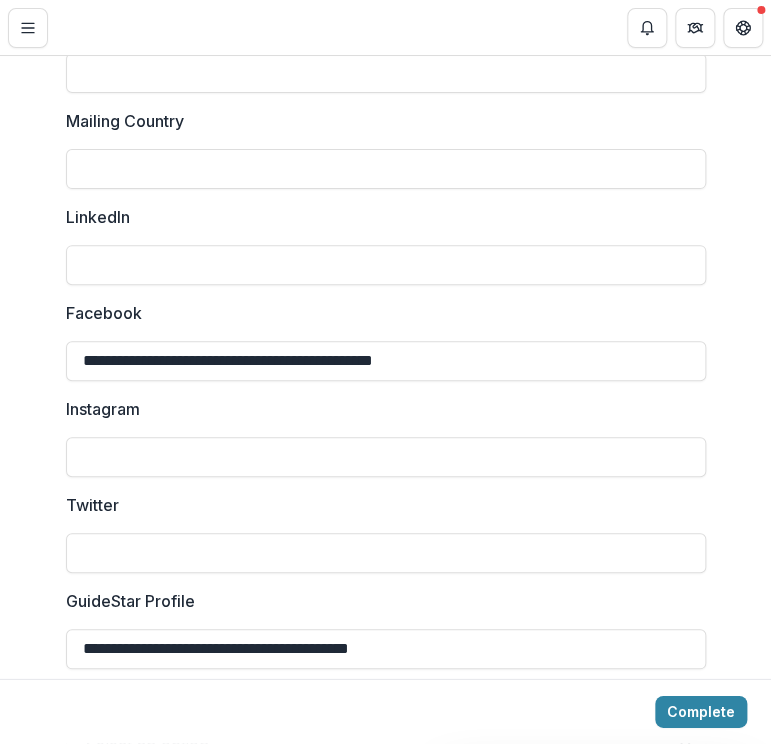 type on "**********" 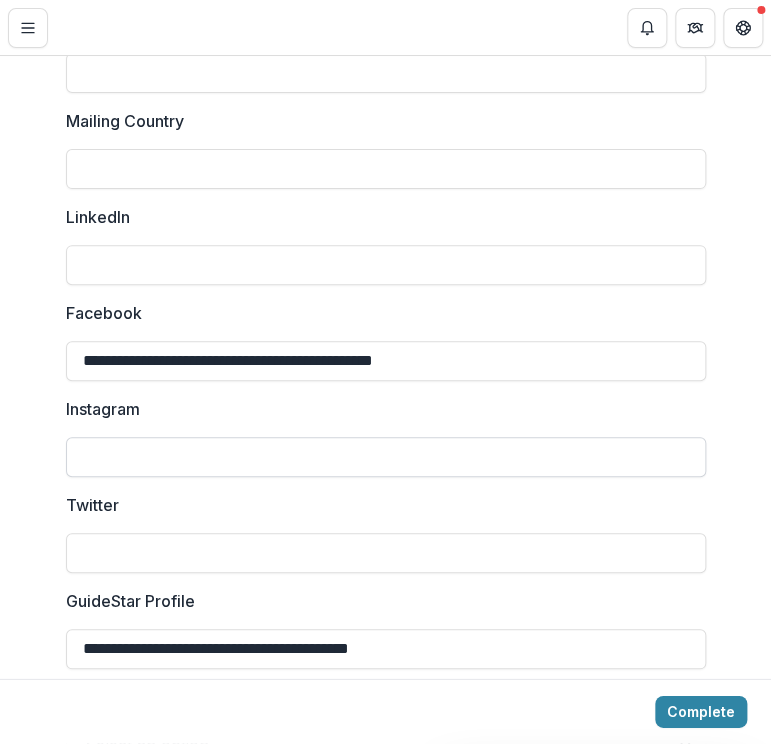 click on "Instagram" at bounding box center [386, 457] 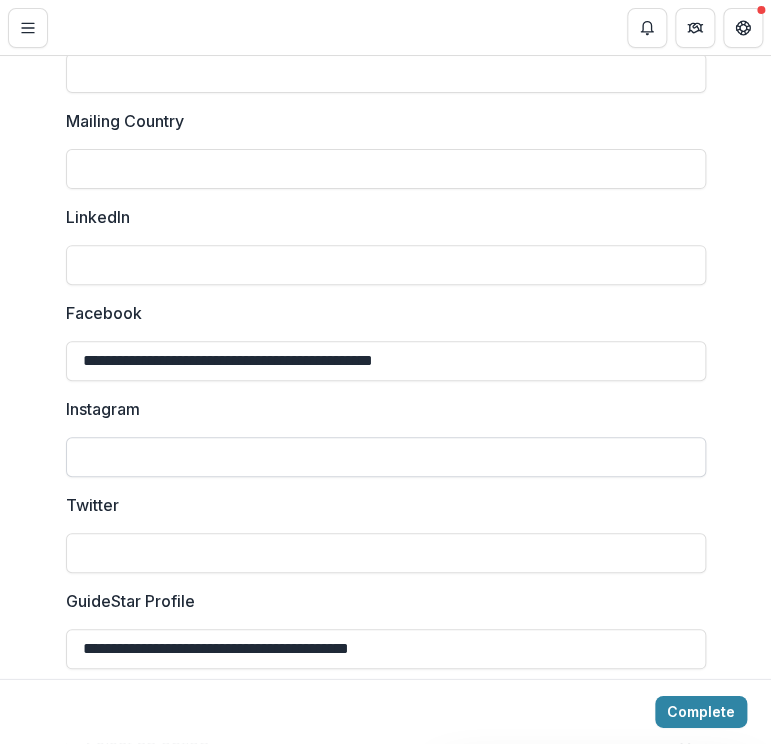 paste on "**********" 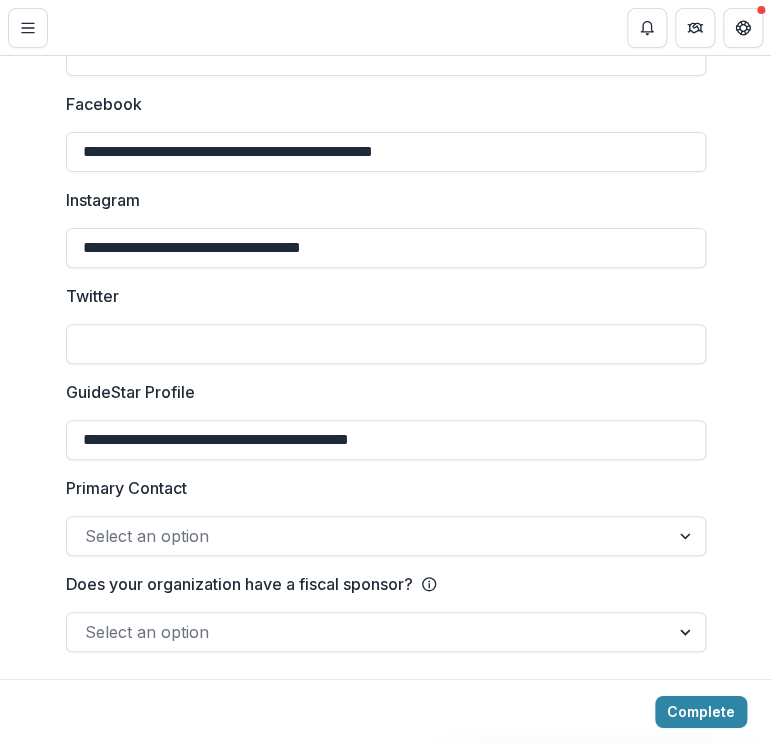scroll, scrollTop: 3109, scrollLeft: 0, axis: vertical 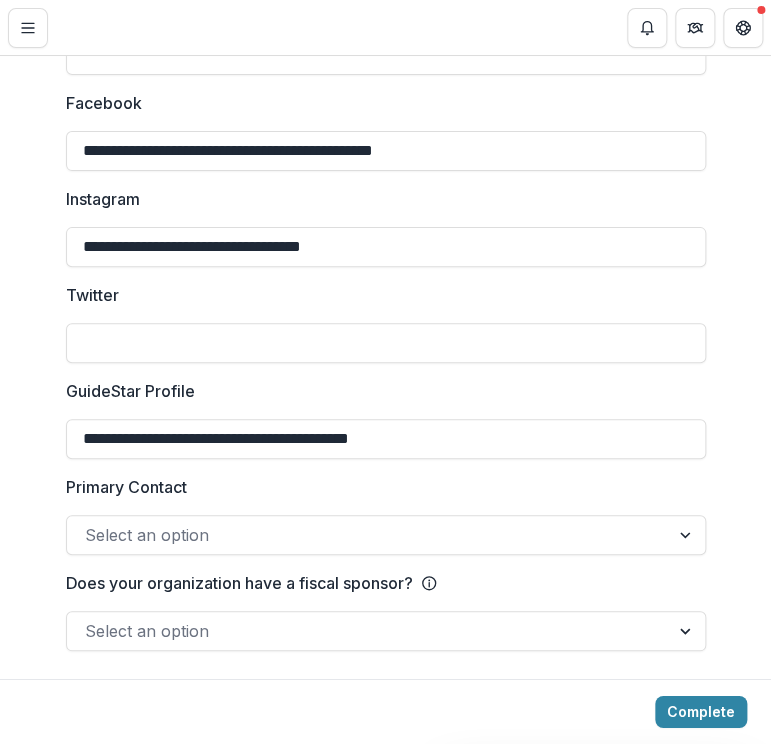type on "**********" 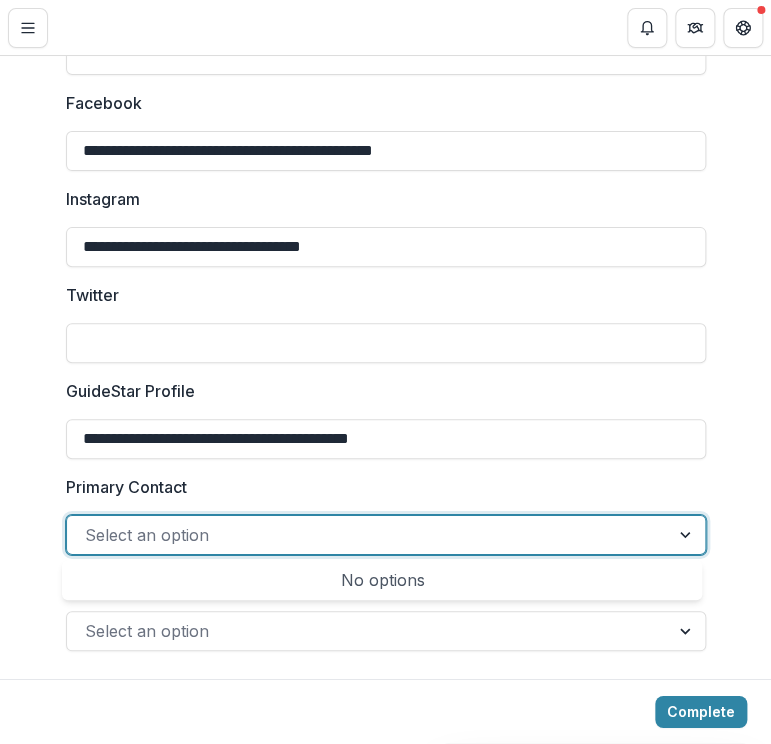 click at bounding box center (368, 535) 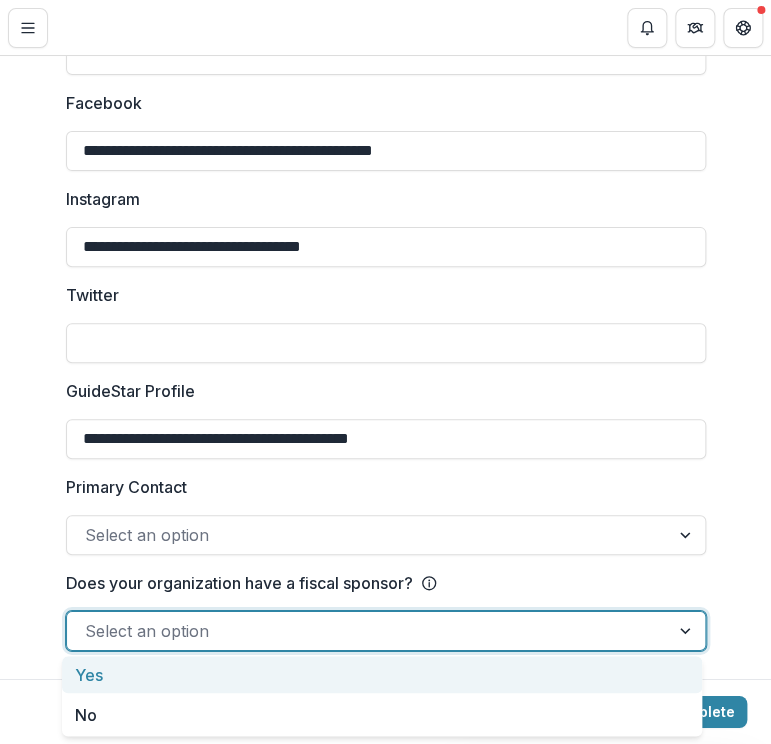 click at bounding box center [368, 631] 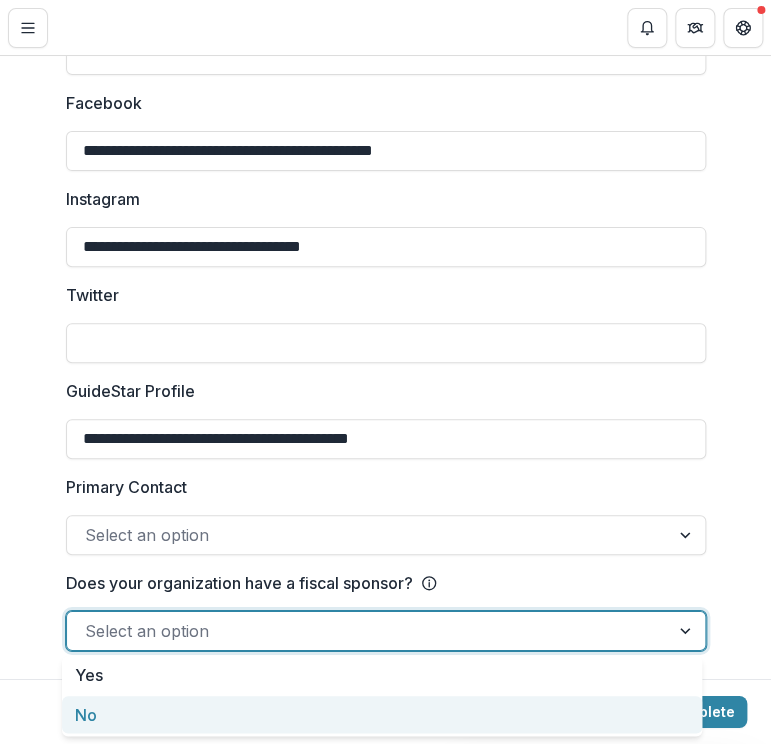 click on "No" at bounding box center (382, 714) 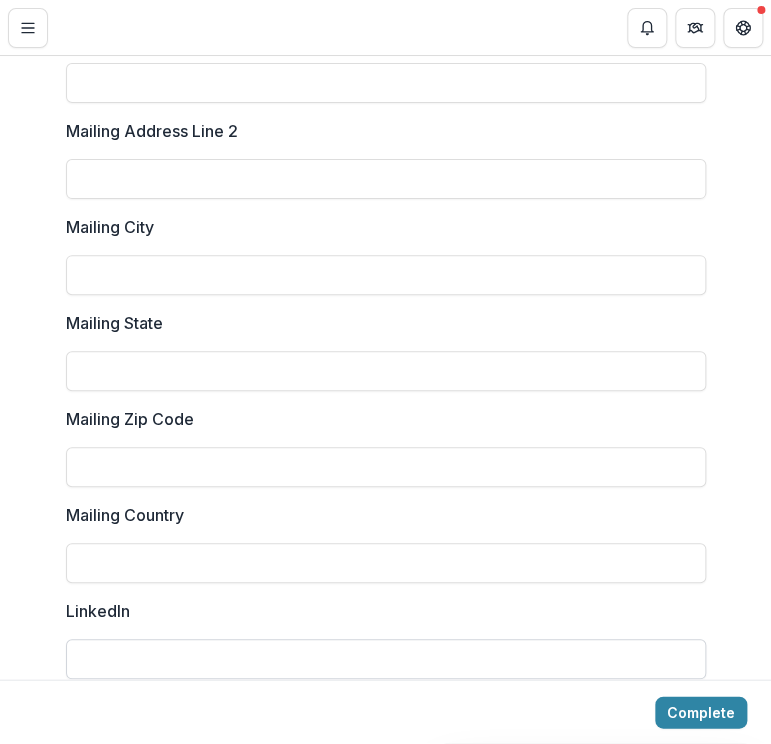scroll, scrollTop: 2500, scrollLeft: 0, axis: vertical 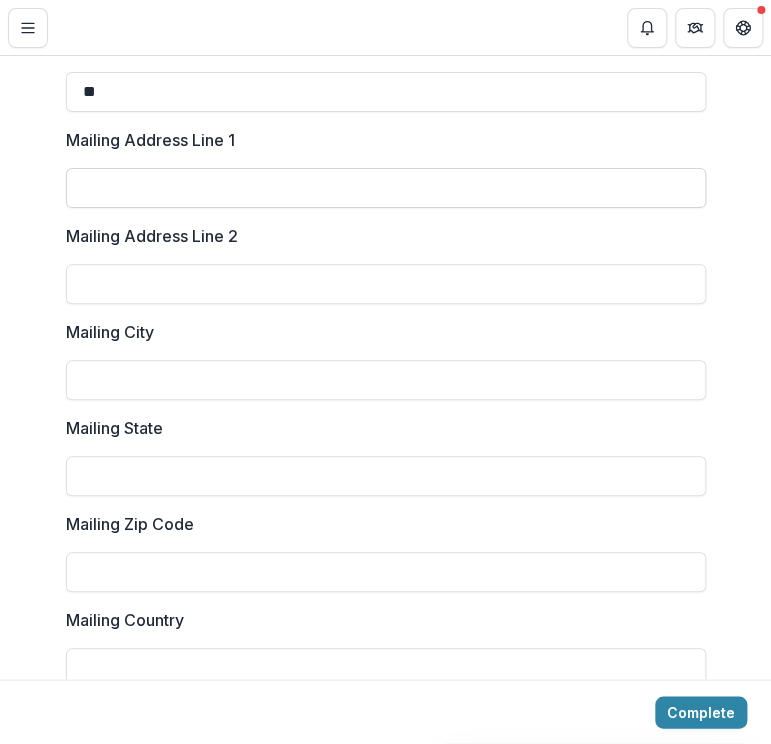 click on "Mailing Address Line 1" at bounding box center [386, 188] 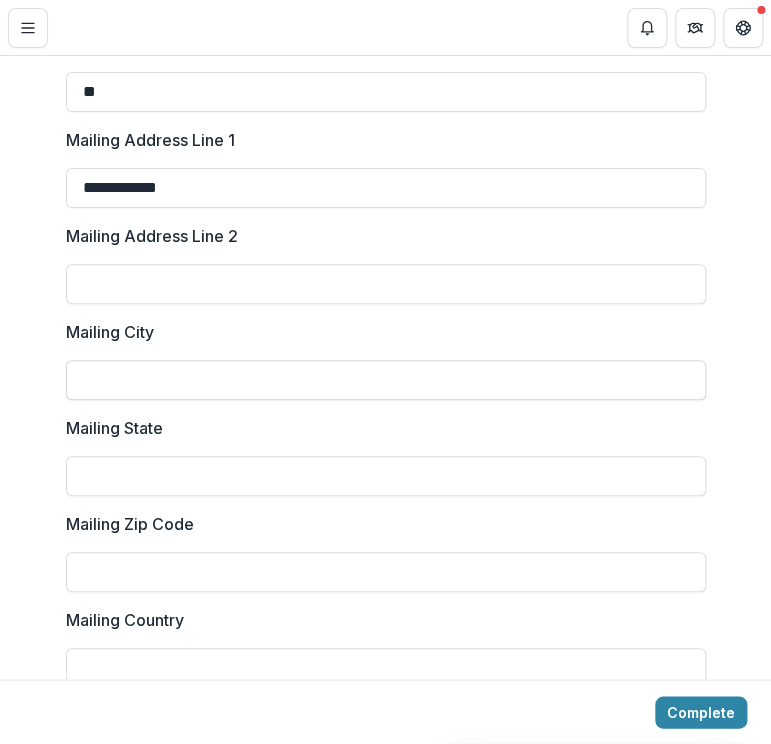 type on "**********" 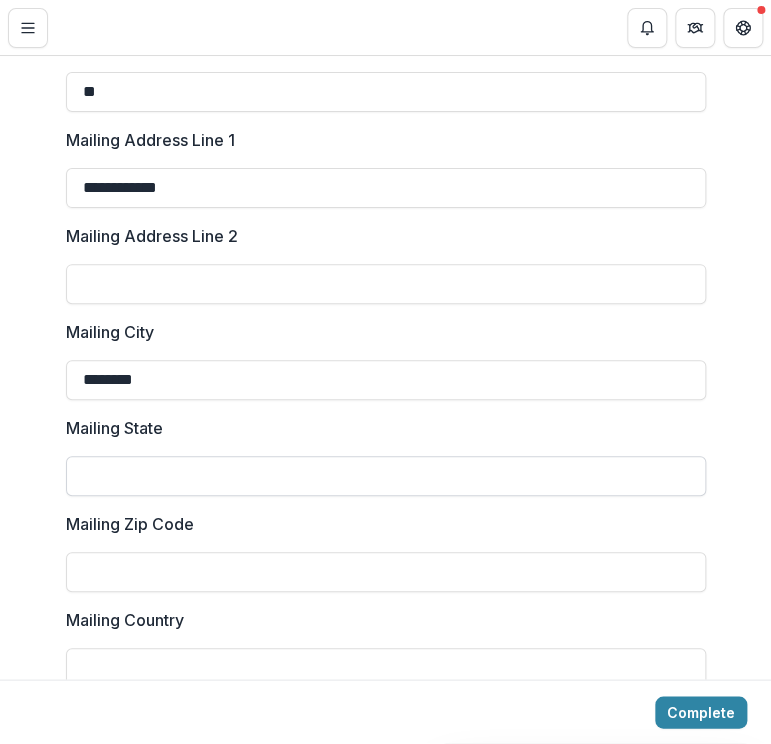 type on "********" 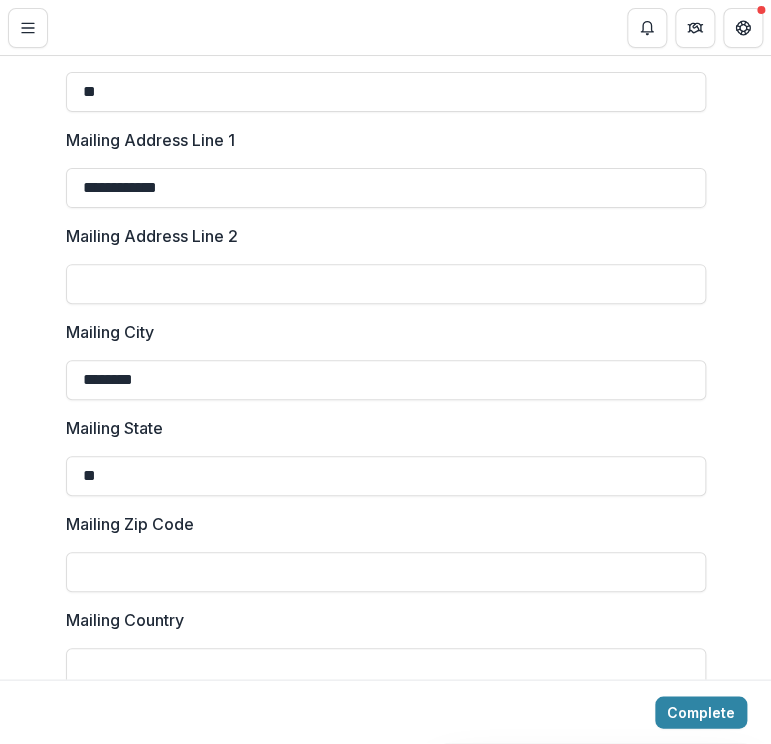 type on "**" 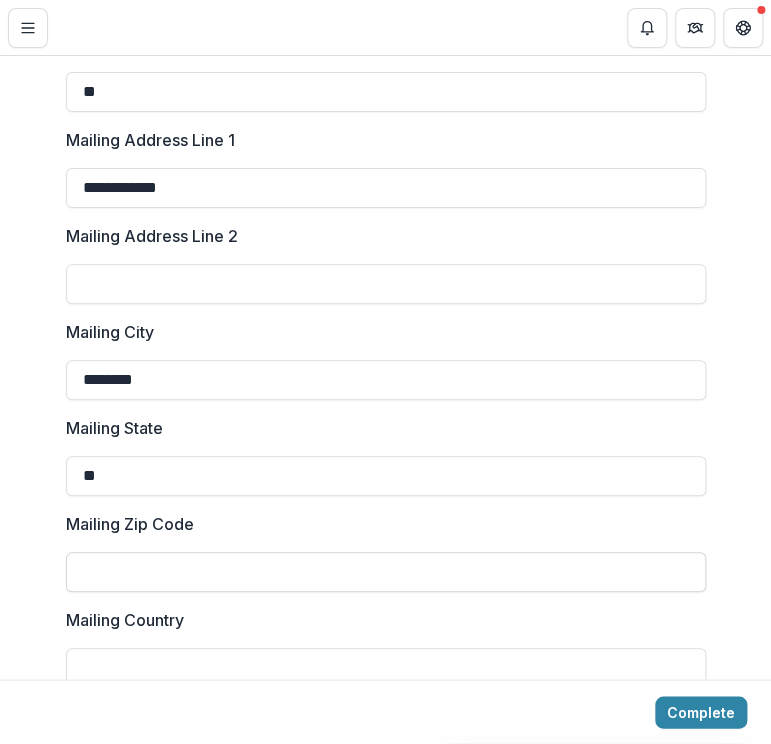 click on "Mailing Zip Code" at bounding box center [386, 572] 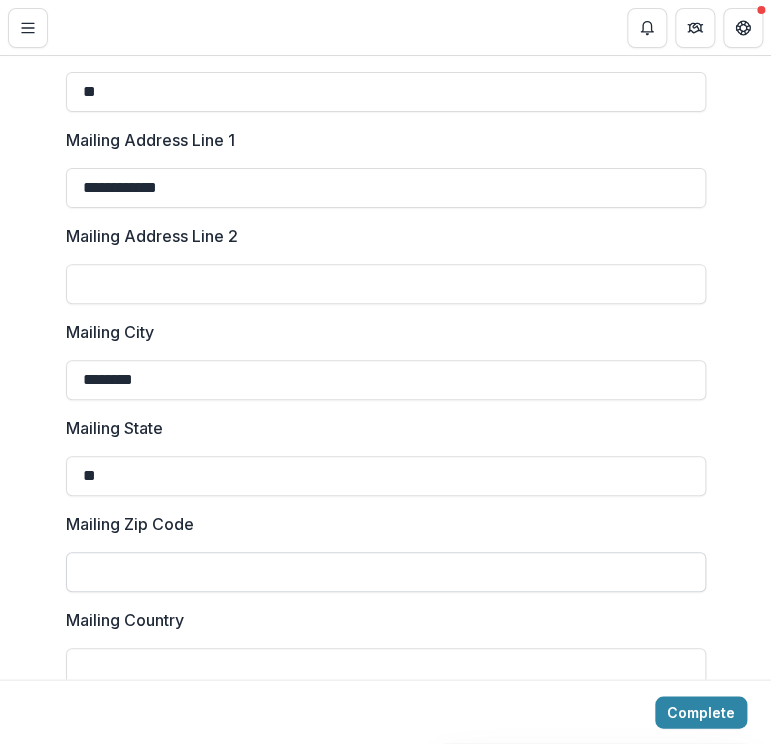 paste on "**********" 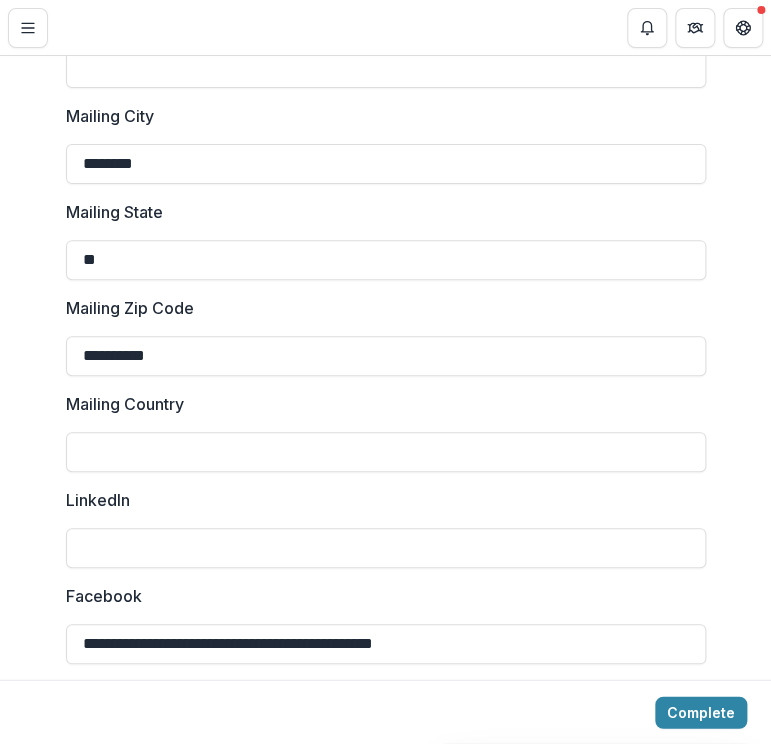 scroll, scrollTop: 2799, scrollLeft: 0, axis: vertical 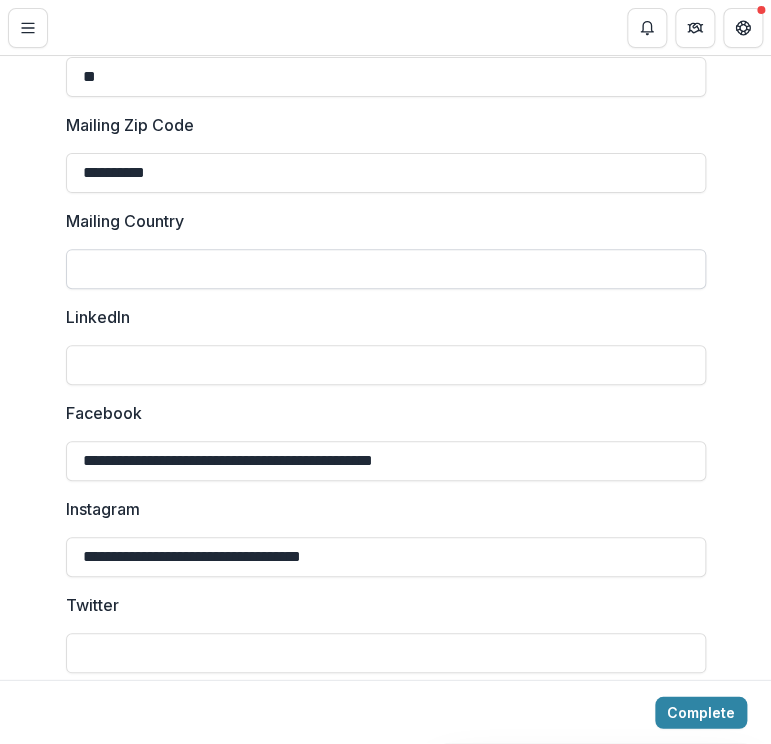 type on "**********" 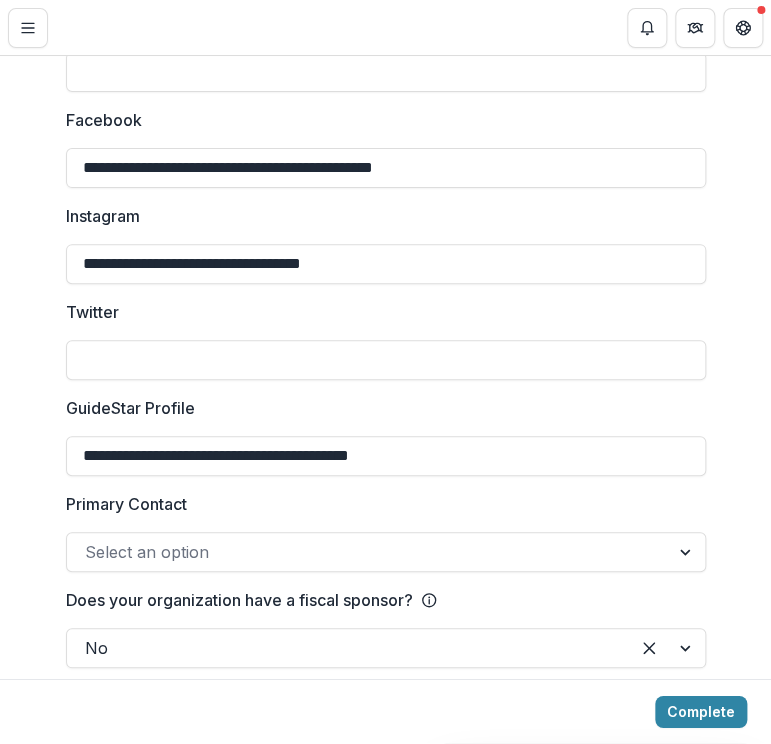scroll, scrollTop: 3109, scrollLeft: 0, axis: vertical 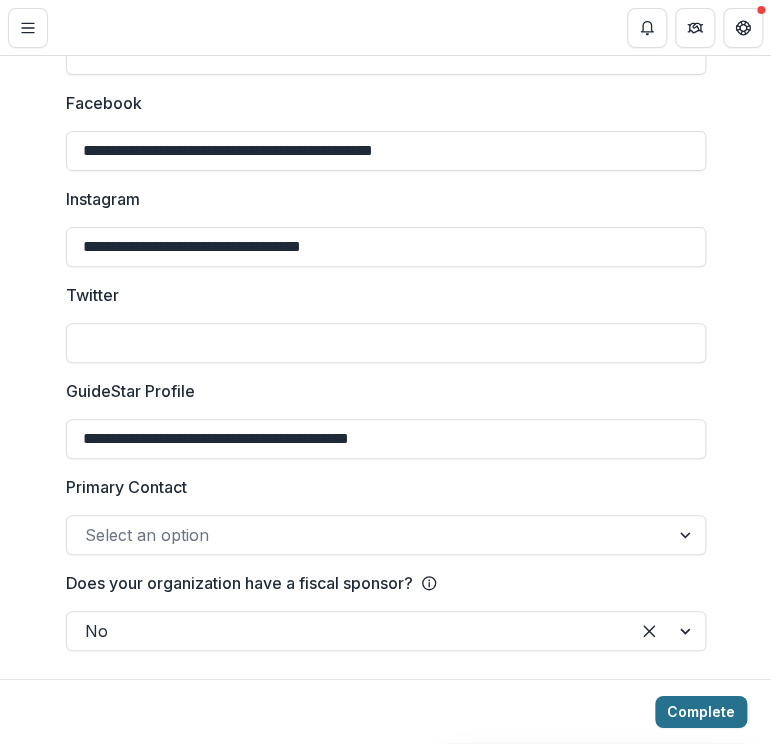 type on "**********" 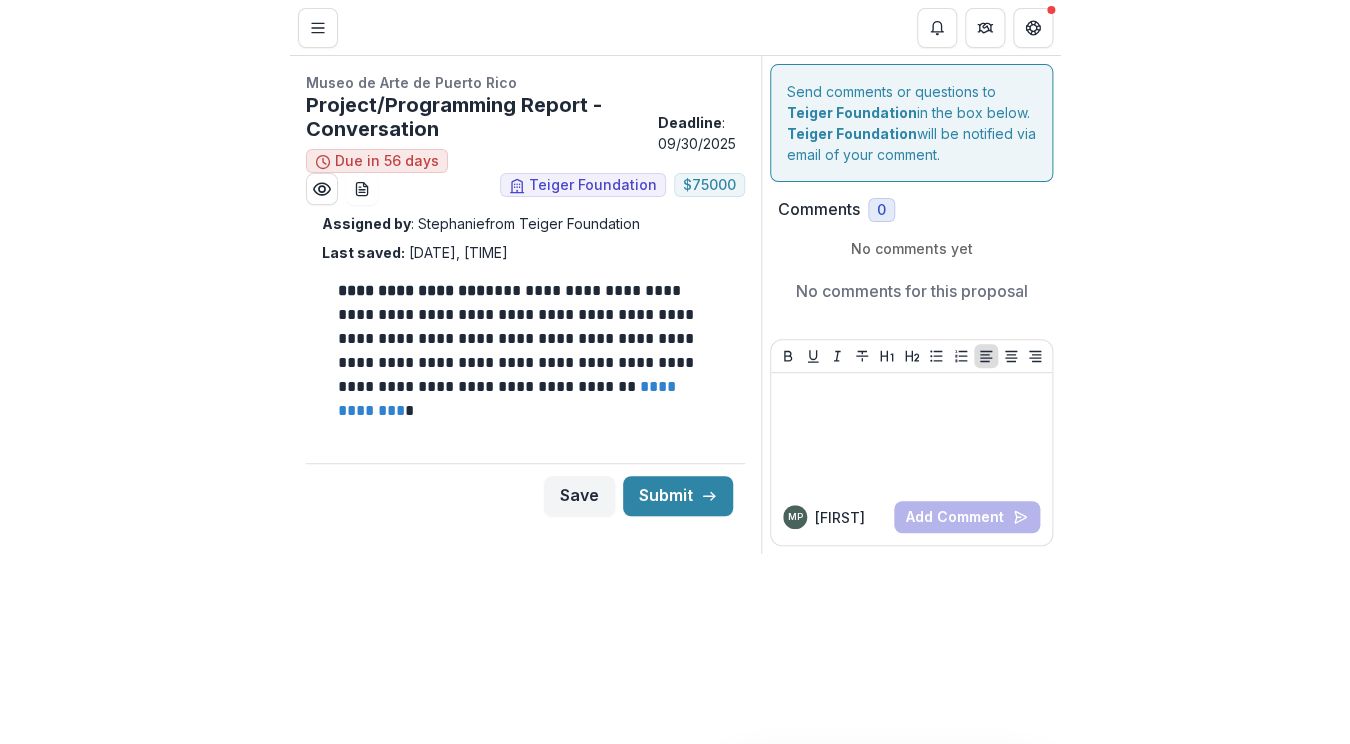 scroll, scrollTop: 0, scrollLeft: 0, axis: both 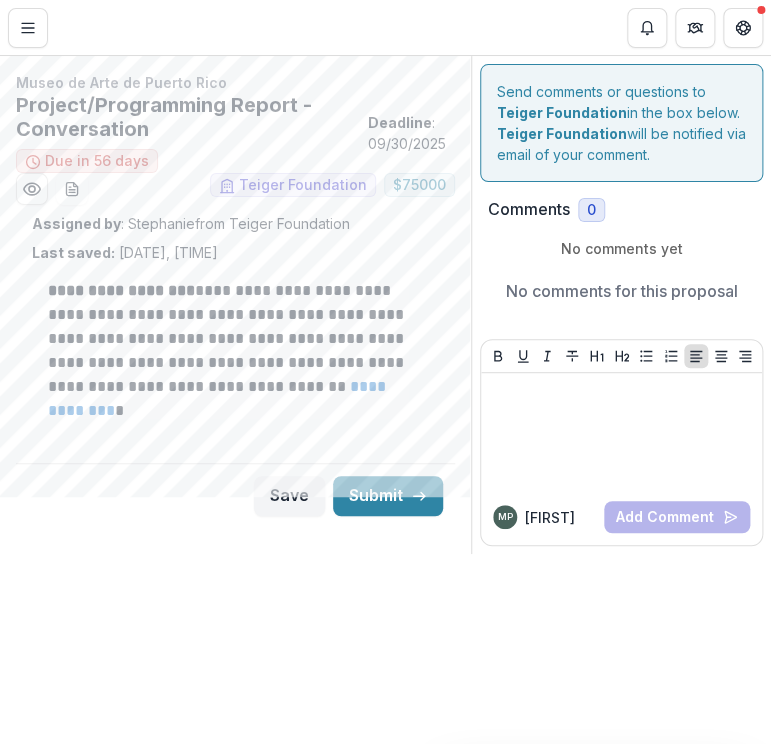 click on "Tasks Project/Programming Report - Conversation" at bounding box center (385, 27) 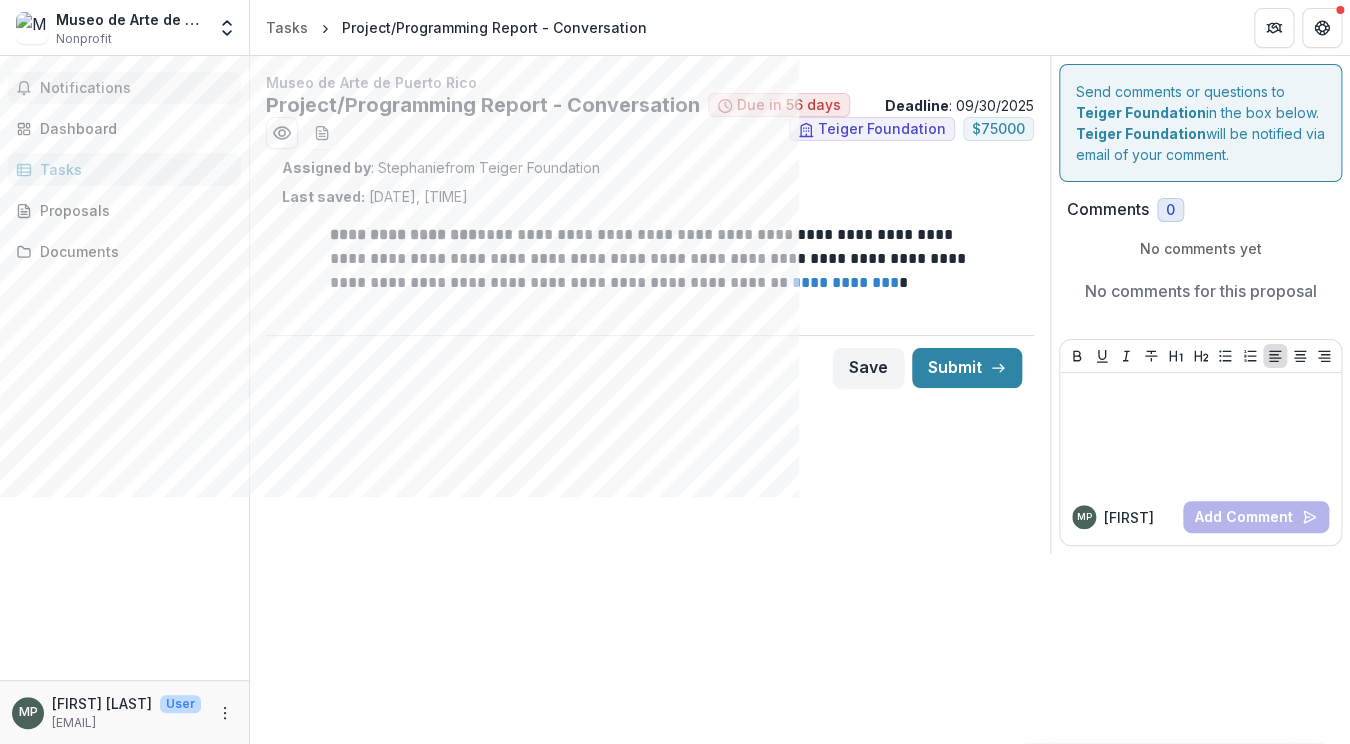 click on "Notifications" at bounding box center (136, 88) 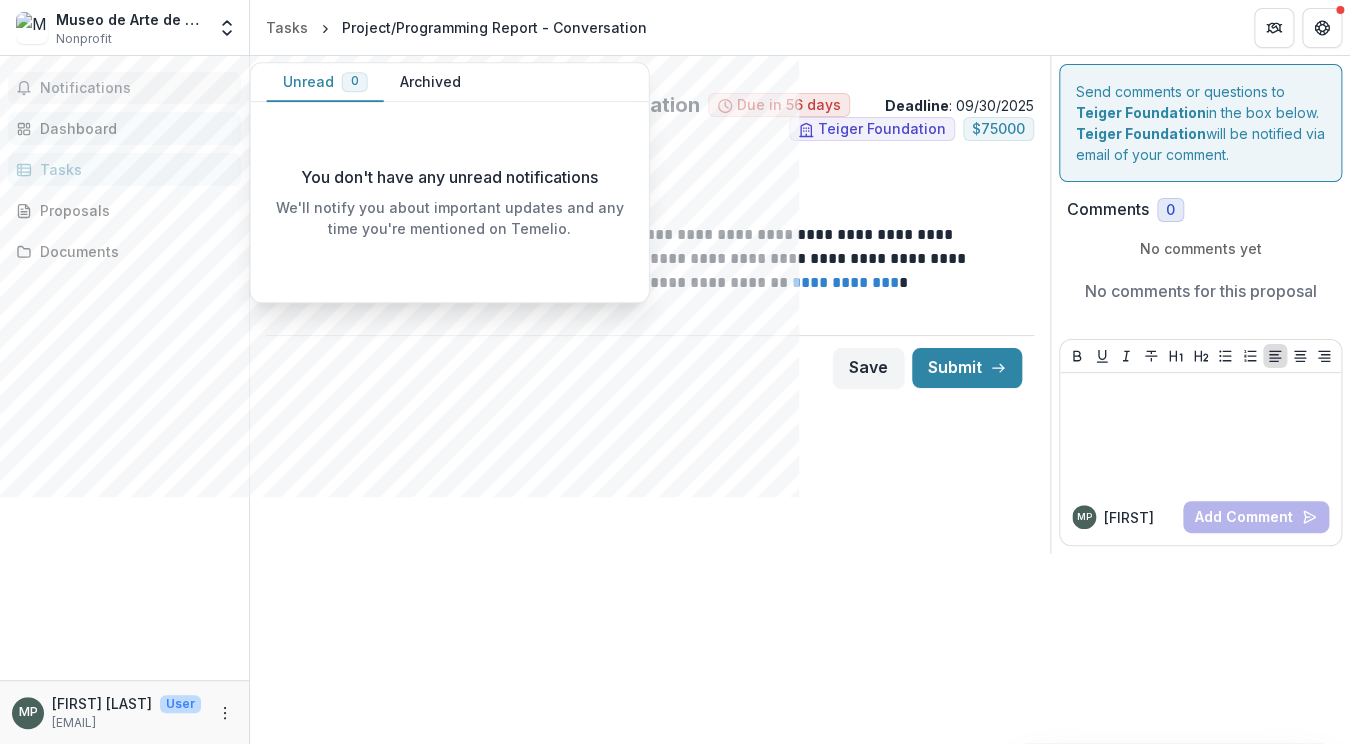 click on "Dashboard" at bounding box center [132, 128] 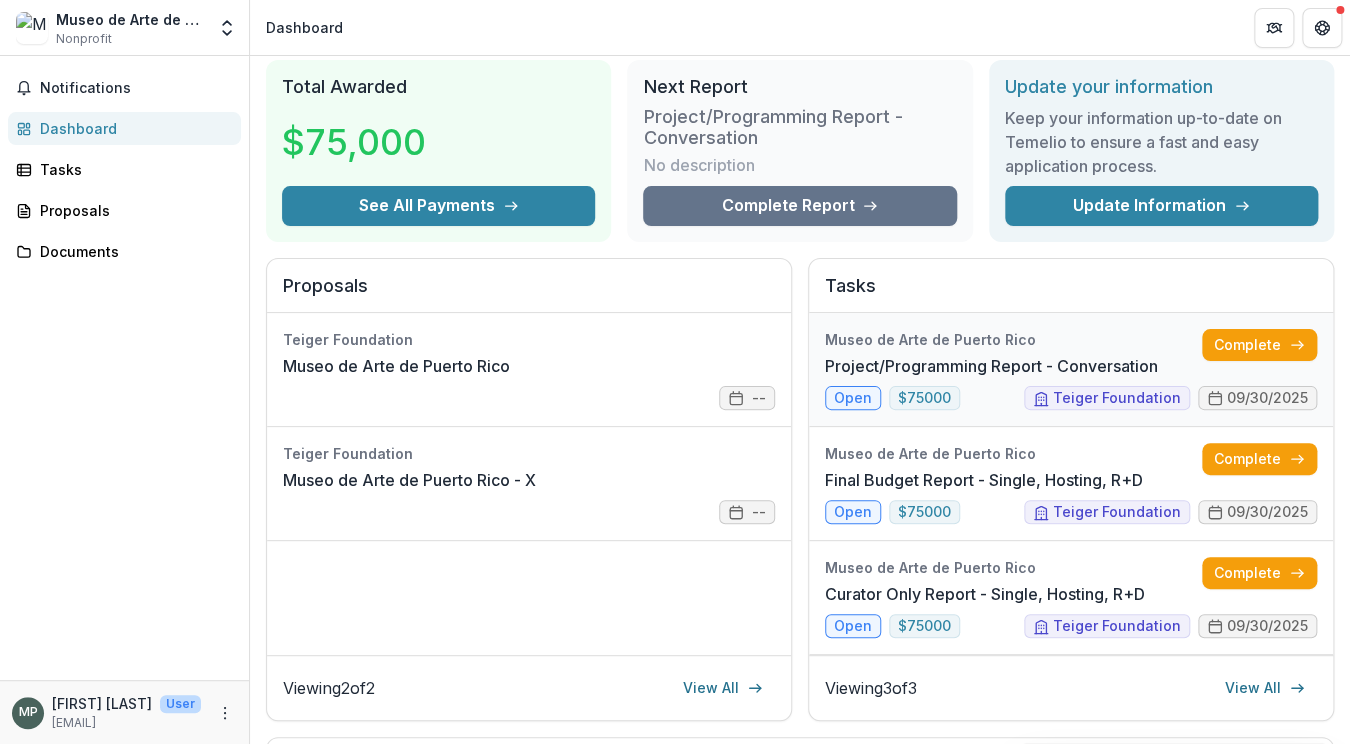 scroll, scrollTop: 99, scrollLeft: 0, axis: vertical 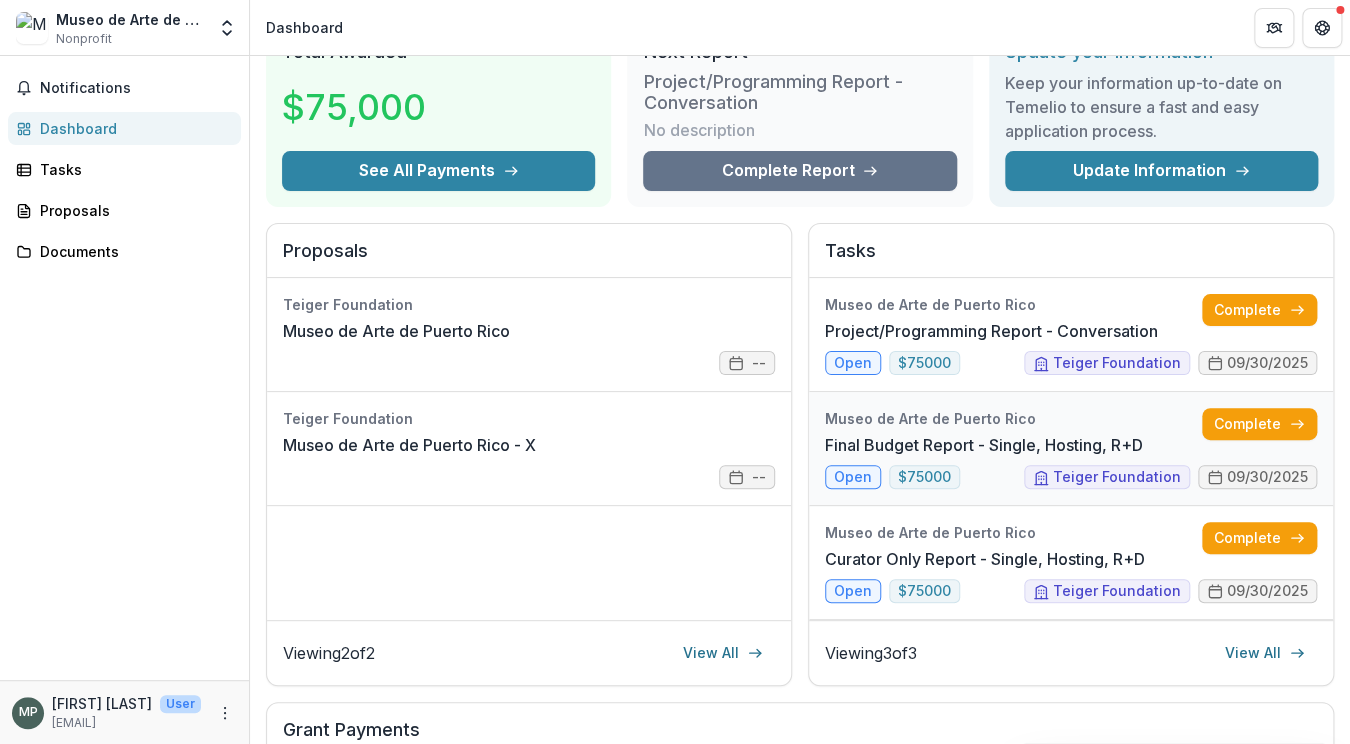 click on "Final Budget Report - Single, Hosting, R+D" at bounding box center [984, 445] 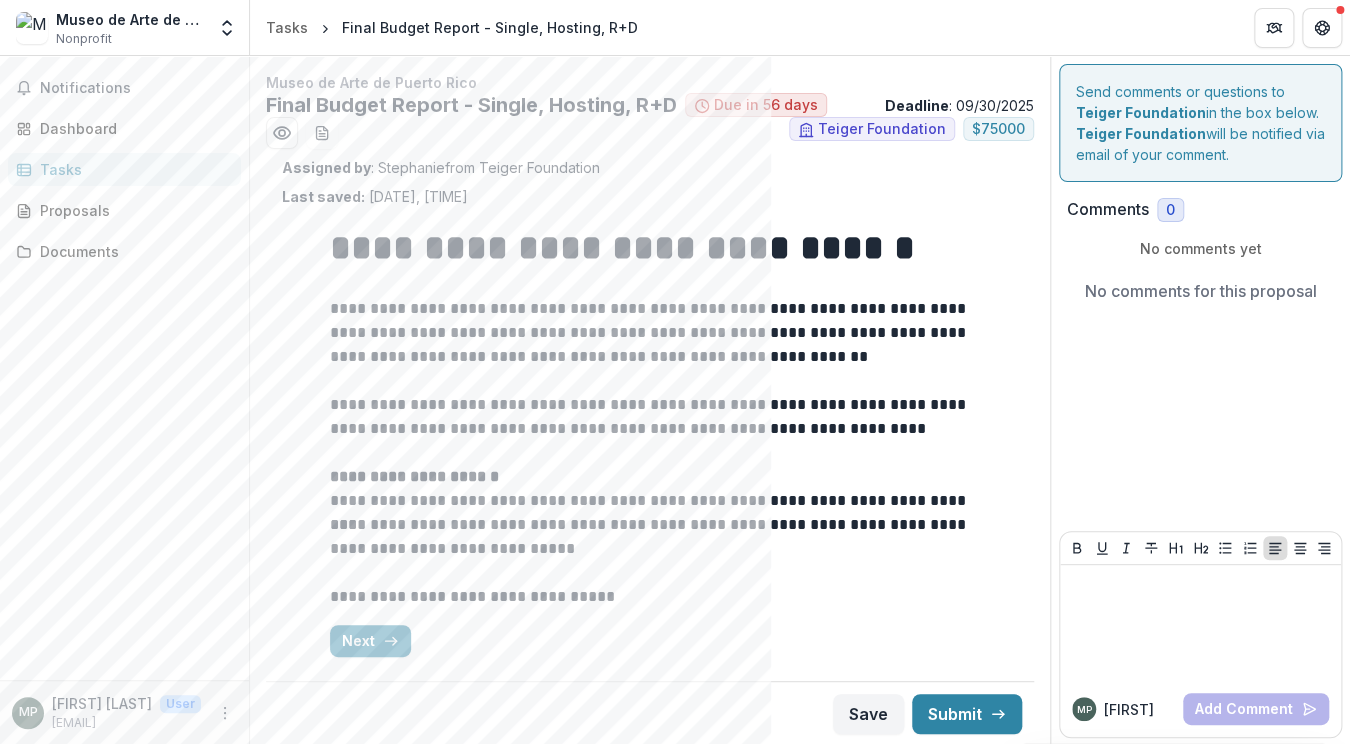 scroll, scrollTop: 0, scrollLeft: 0, axis: both 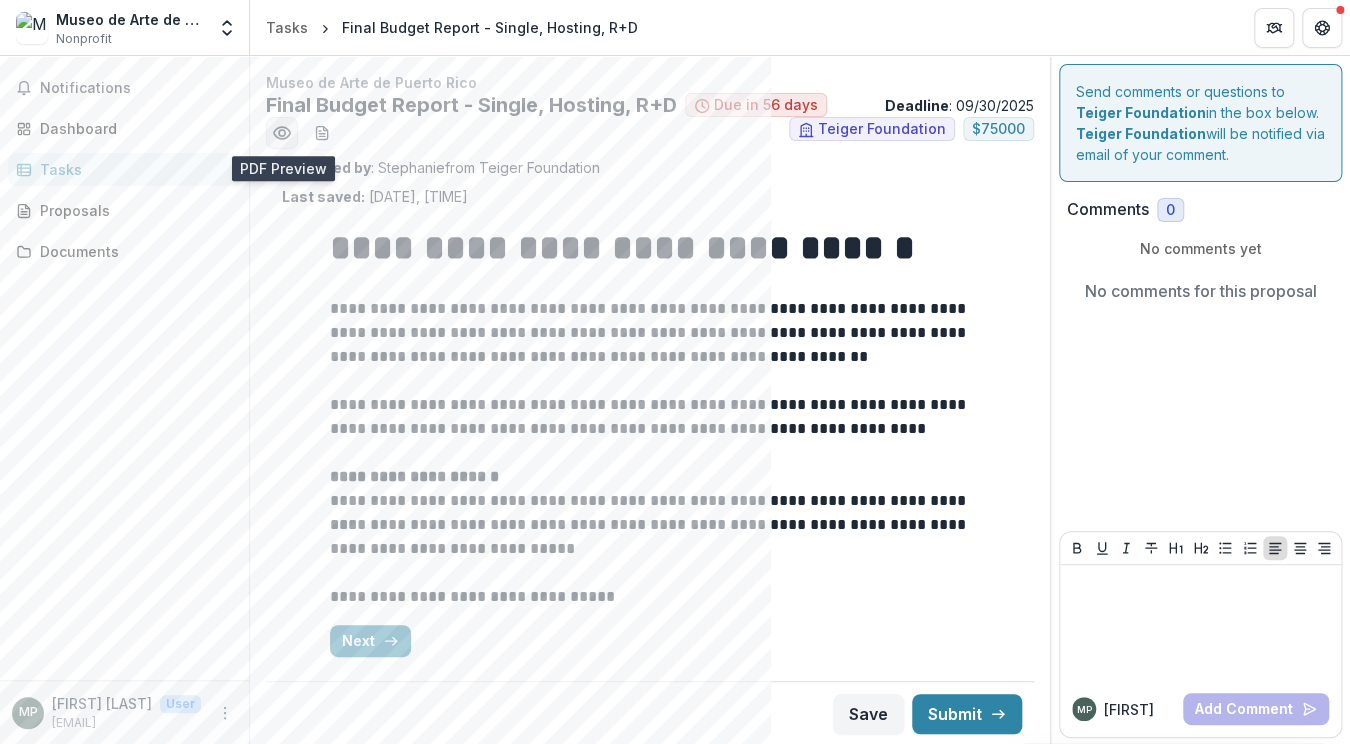 click 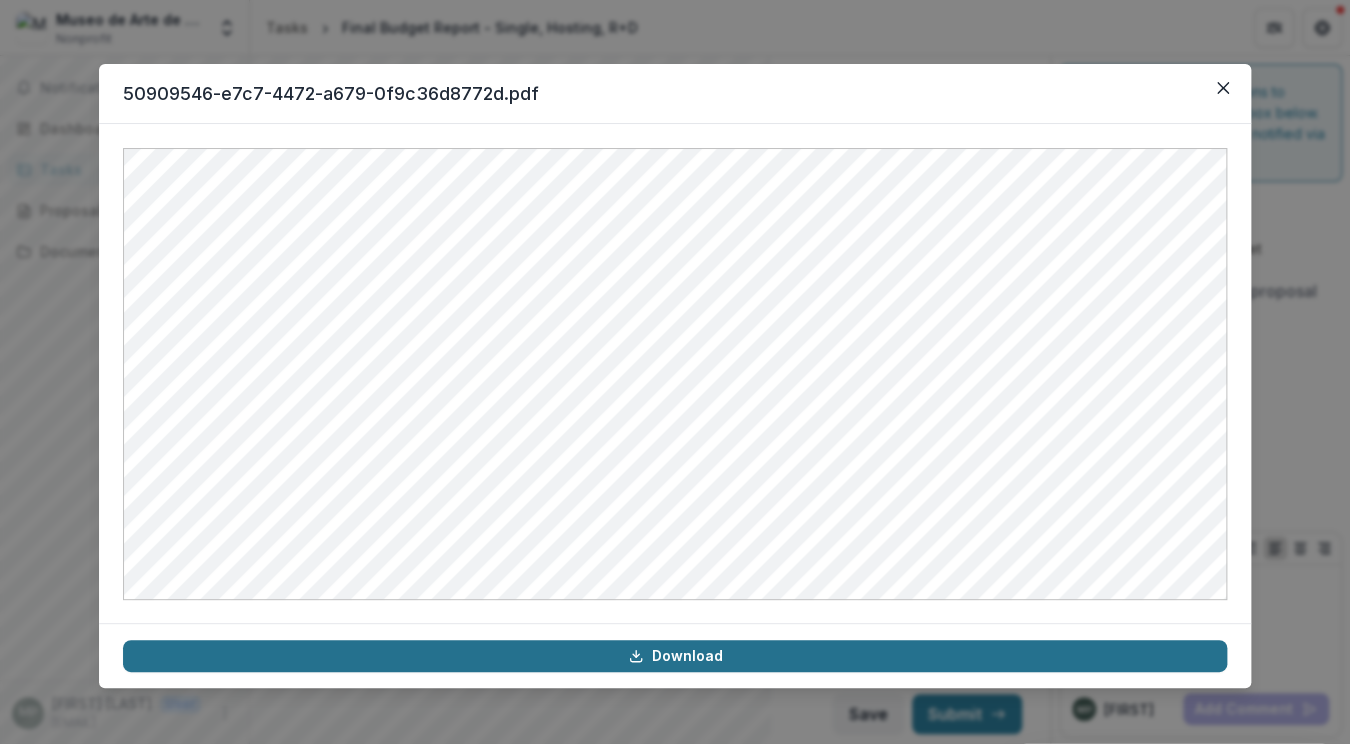 click on "Download" at bounding box center (675, 656) 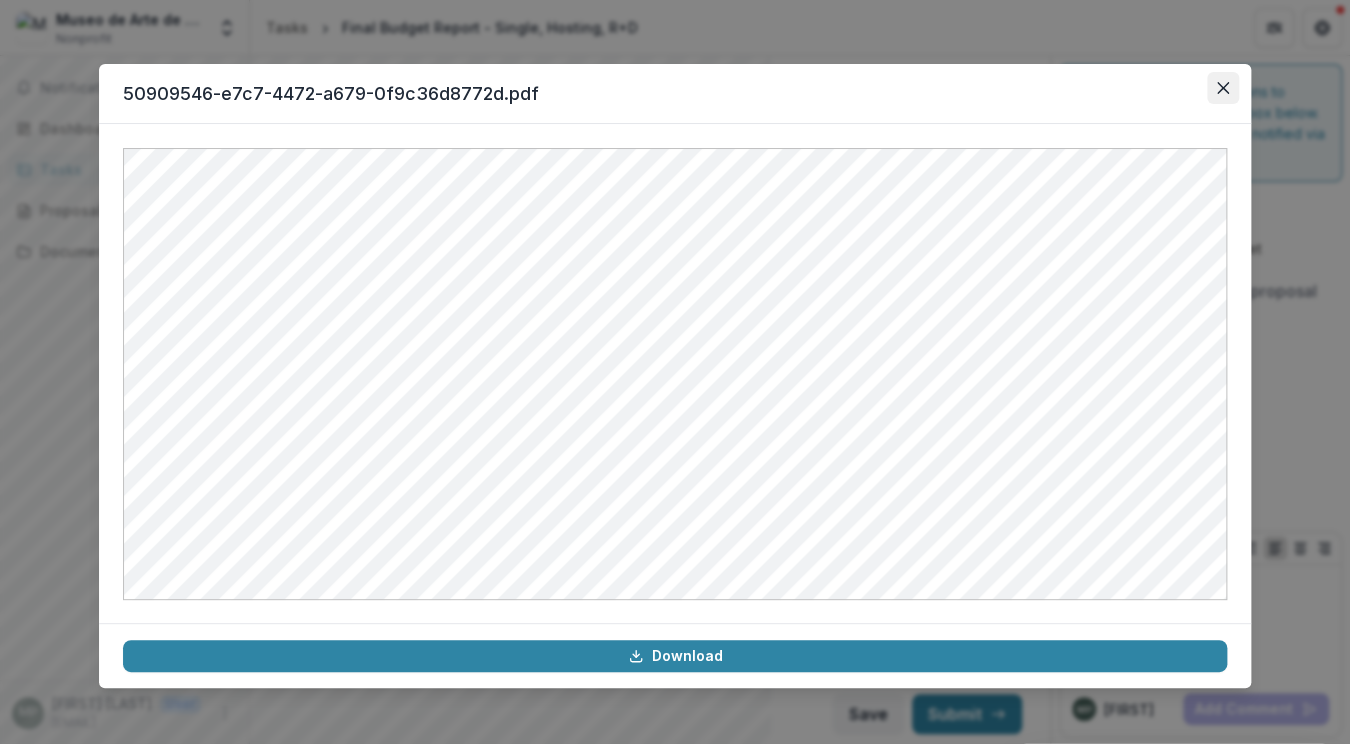 click at bounding box center (1223, 88) 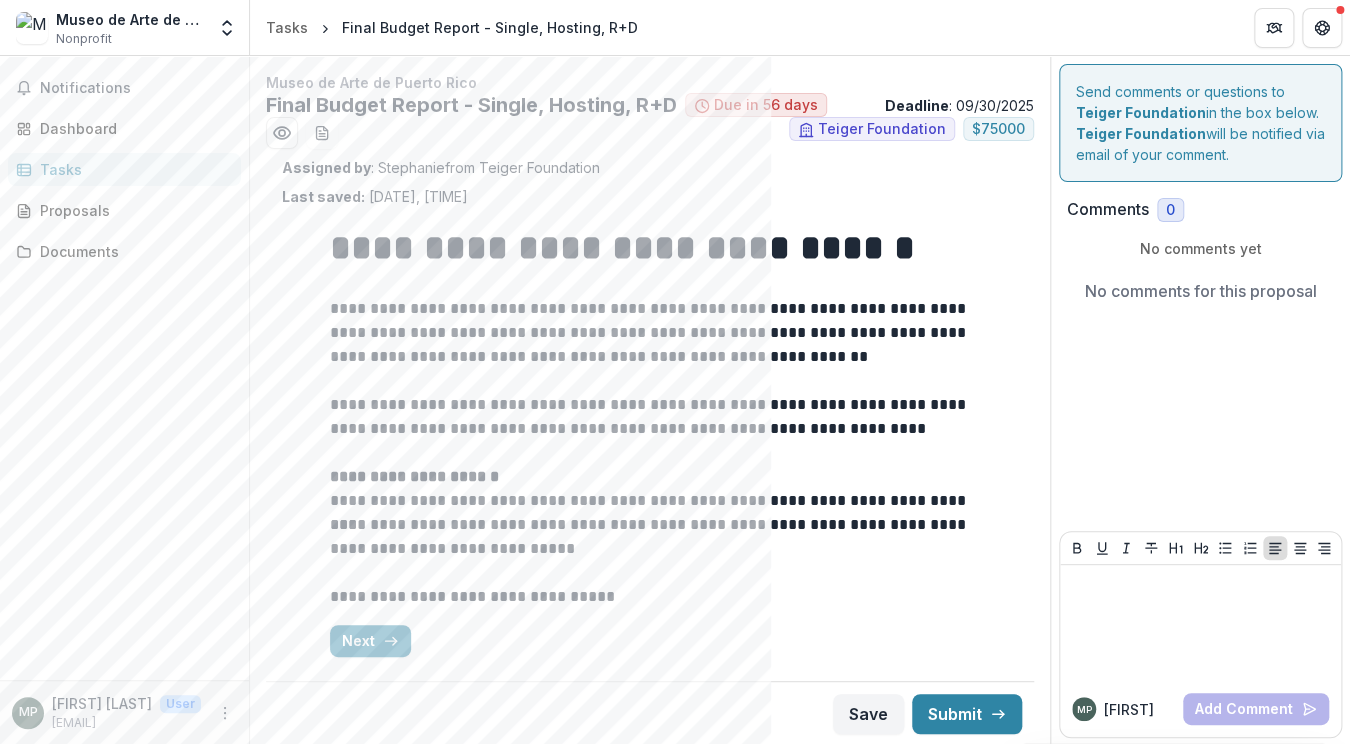 click on "**********" at bounding box center (650, 345) 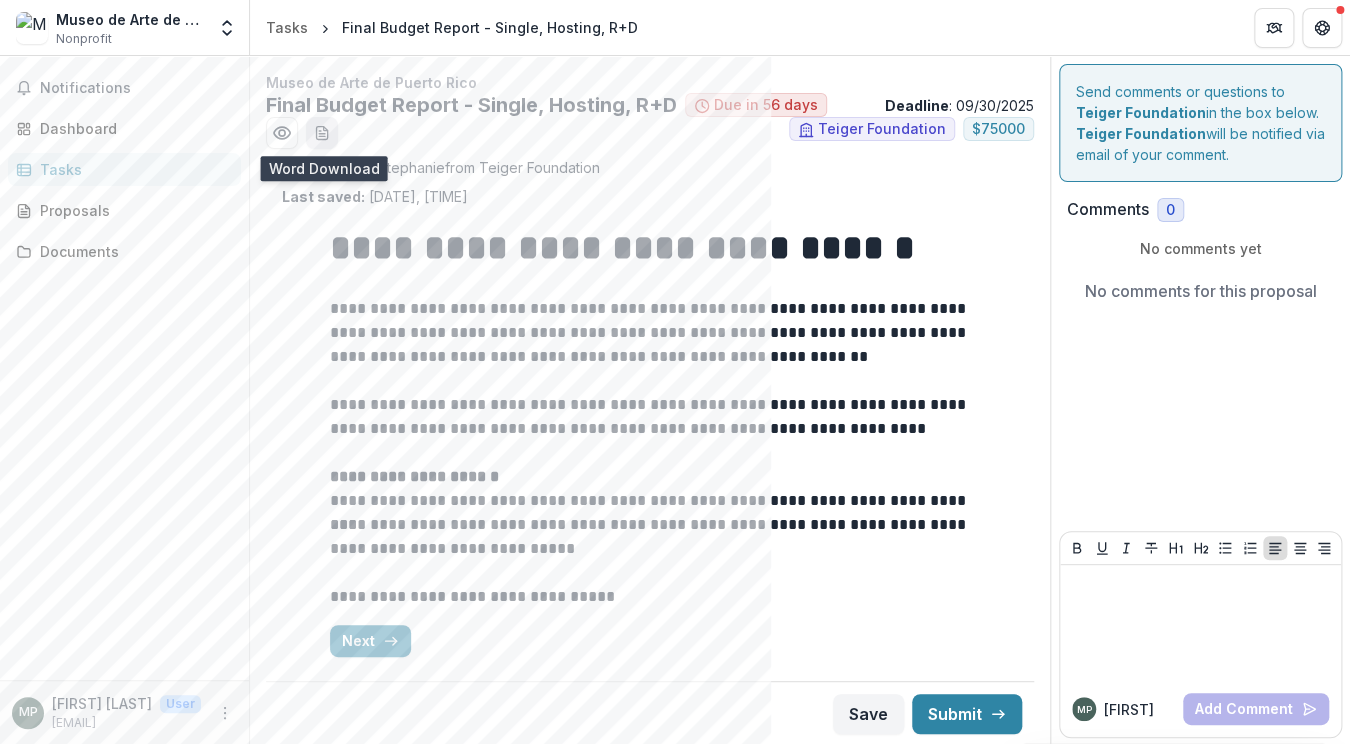 click 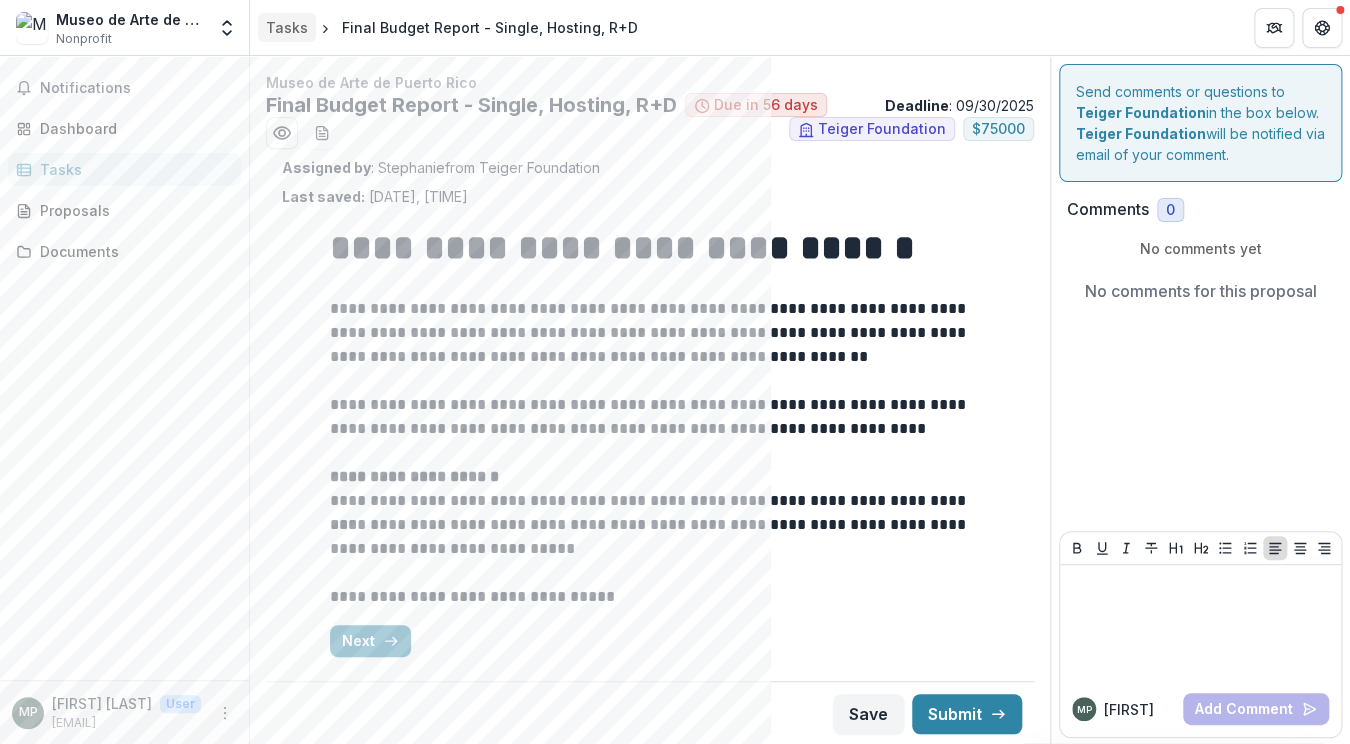 click on "Tasks" at bounding box center [287, 27] 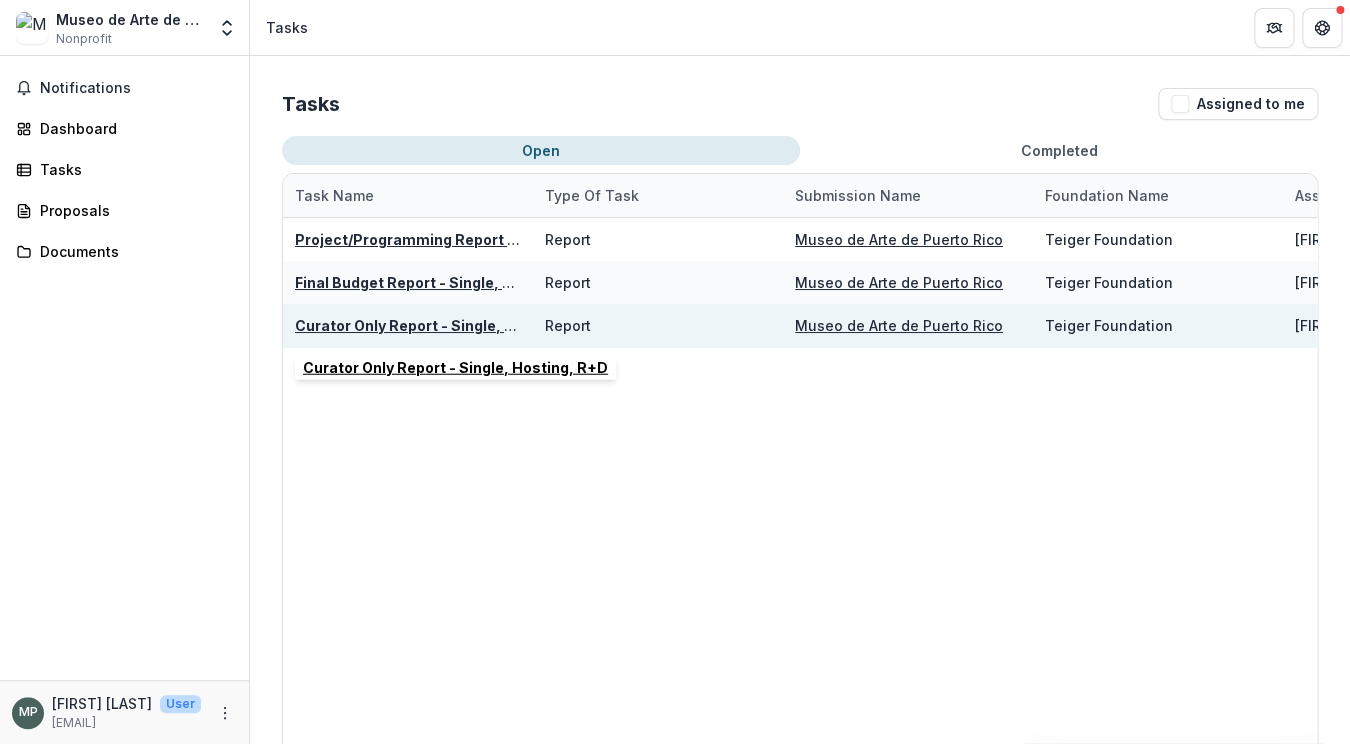click on "Curator Only Report - Single, Hosting, R+D" at bounding box center (447, 325) 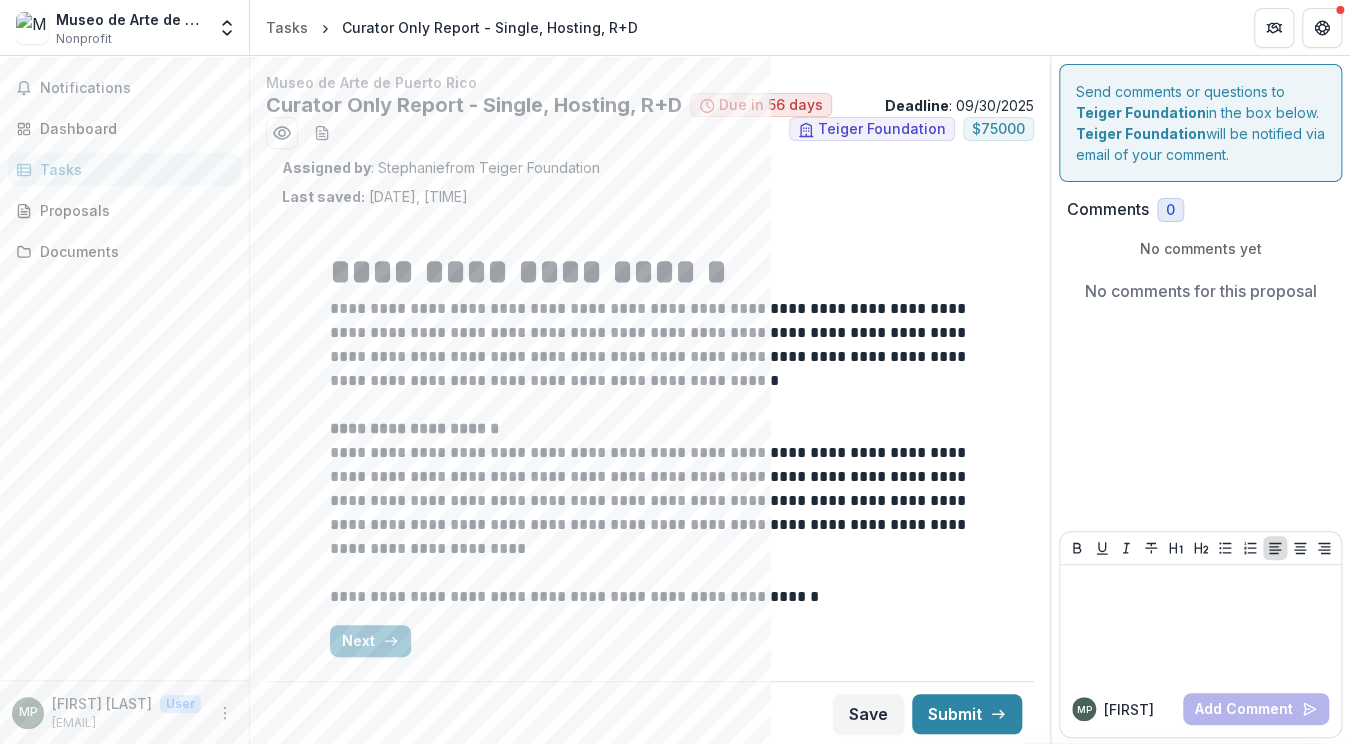 scroll, scrollTop: 0, scrollLeft: 0, axis: both 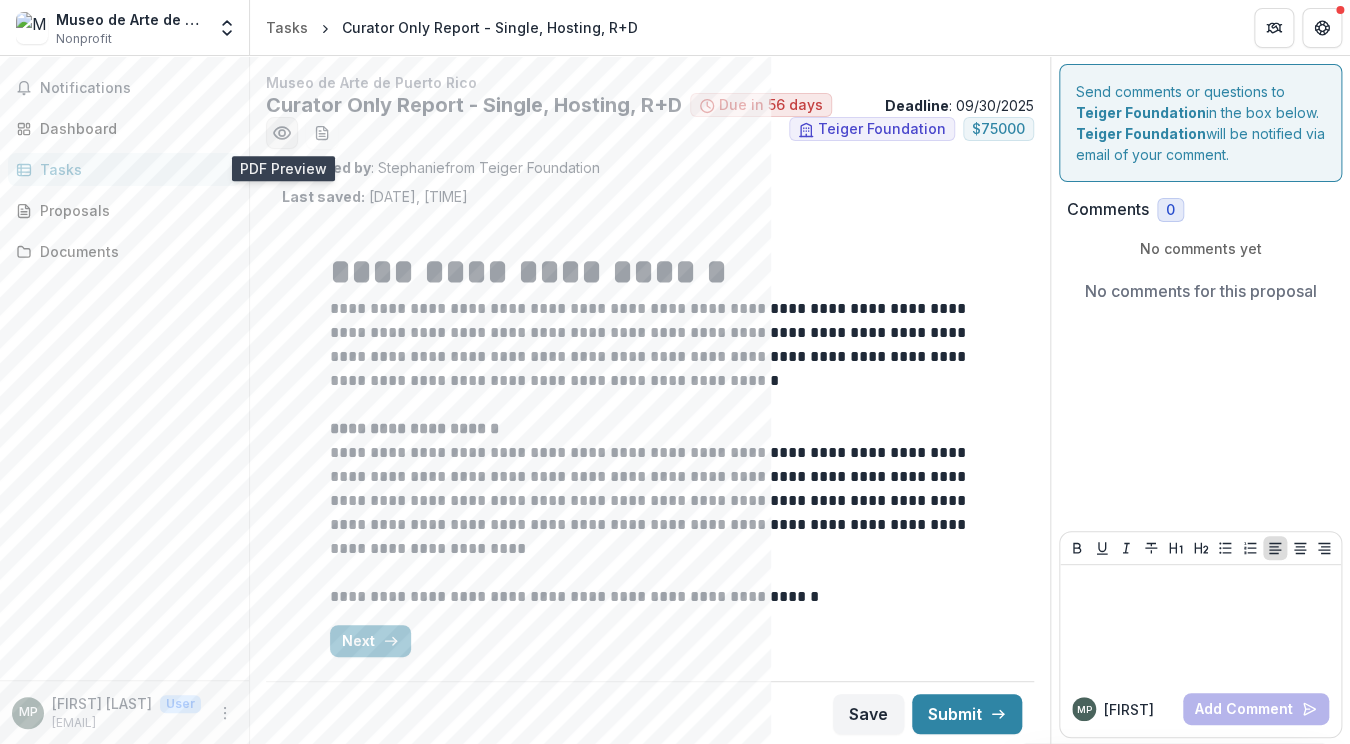 click 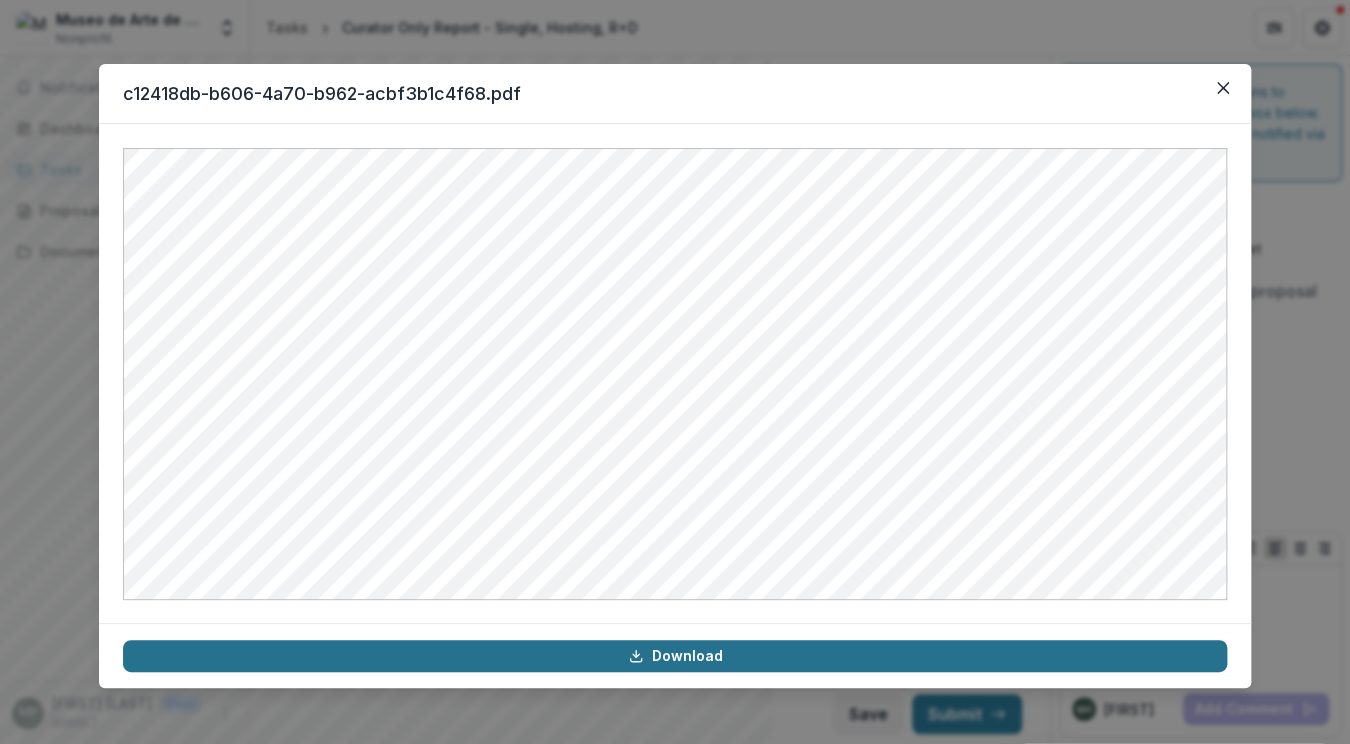 click on "Download" at bounding box center (675, 656) 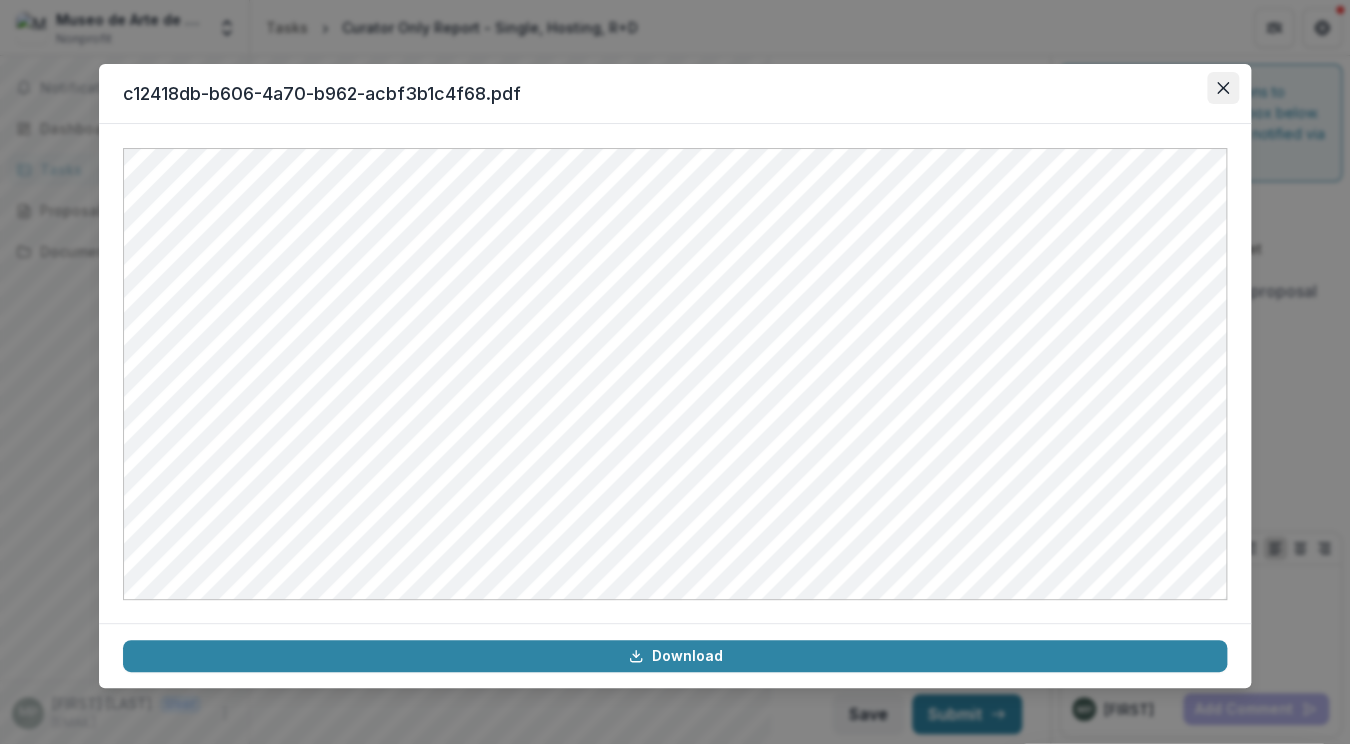 click 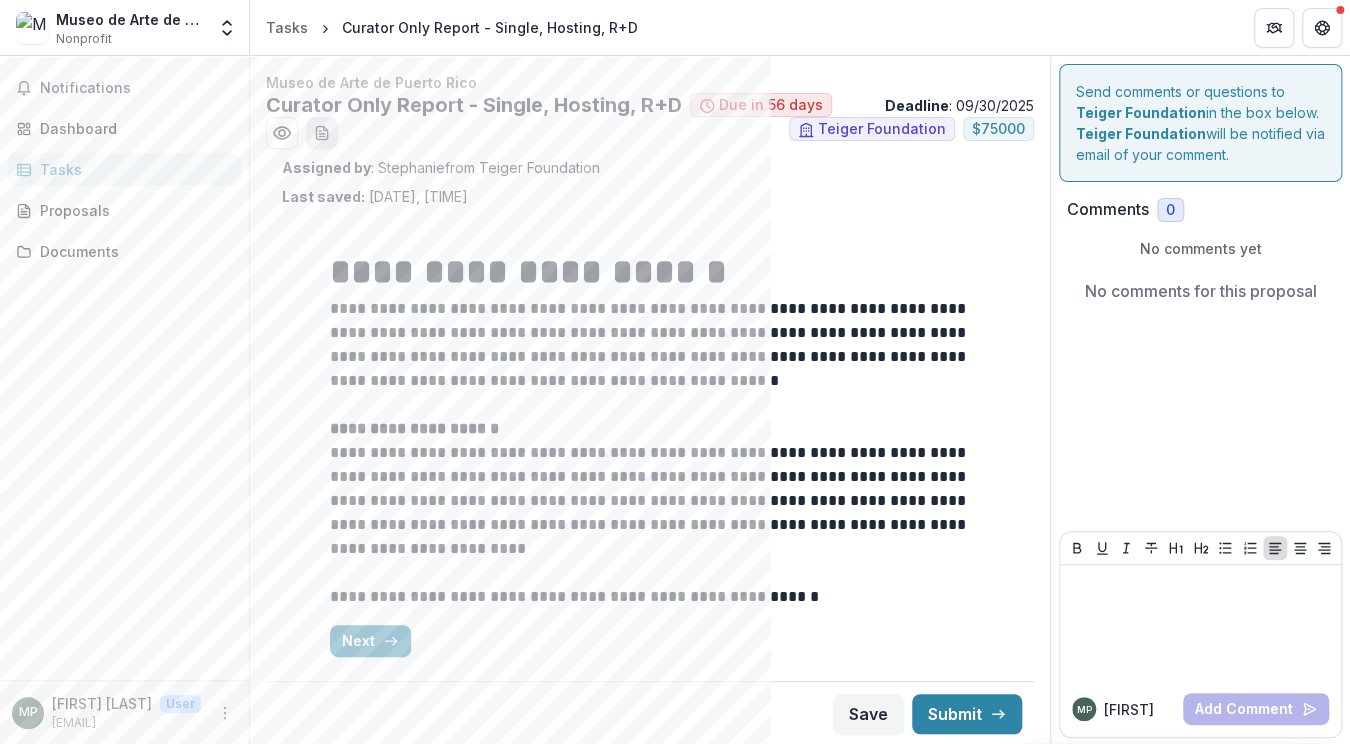 click 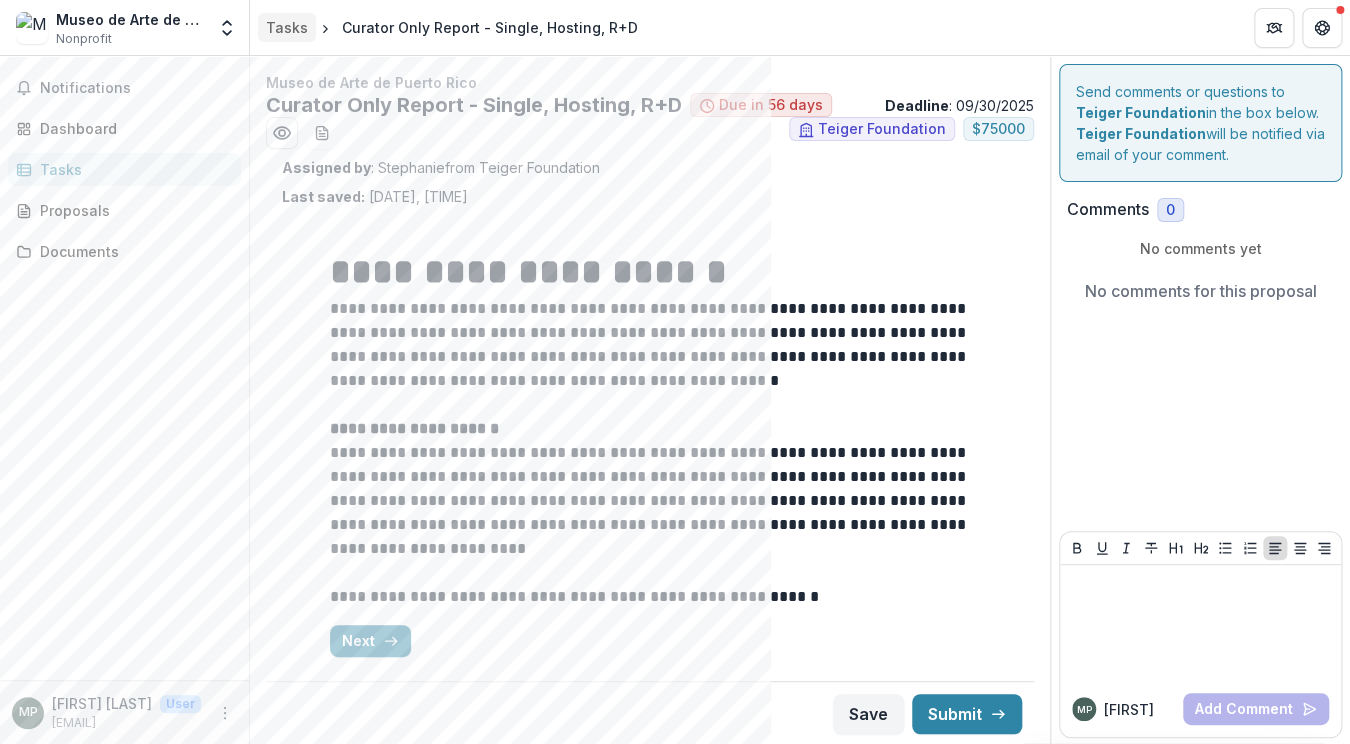 click on "Tasks" at bounding box center (287, 27) 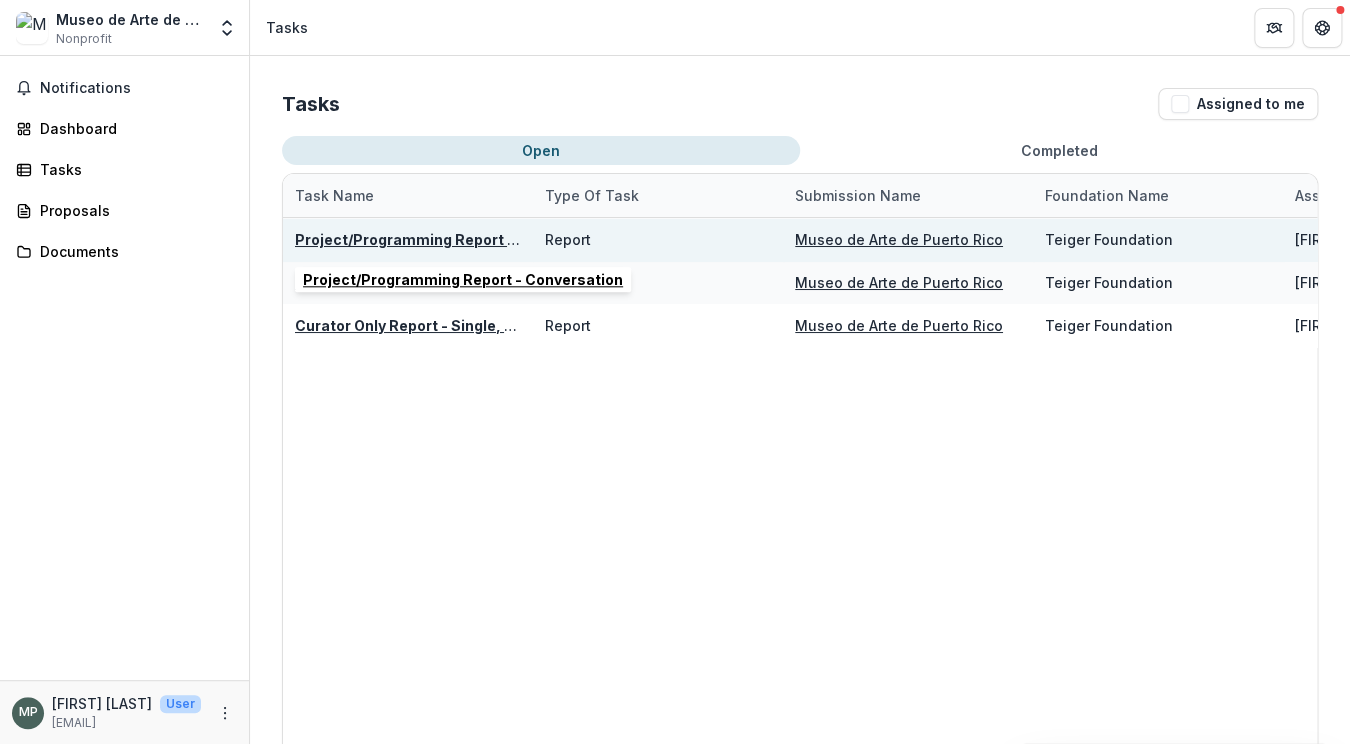 click on "Project/Programming Report - Conversation" at bounding box center (455, 239) 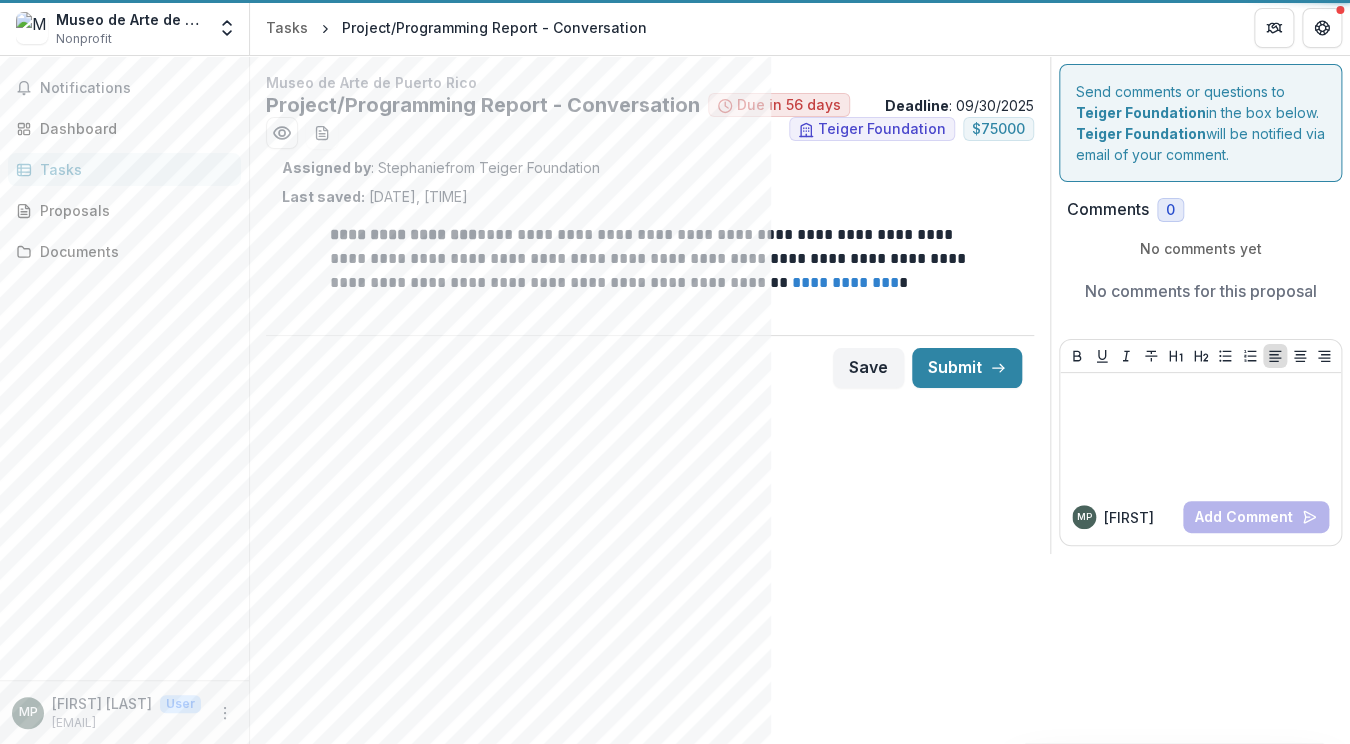 scroll, scrollTop: 0, scrollLeft: 0, axis: both 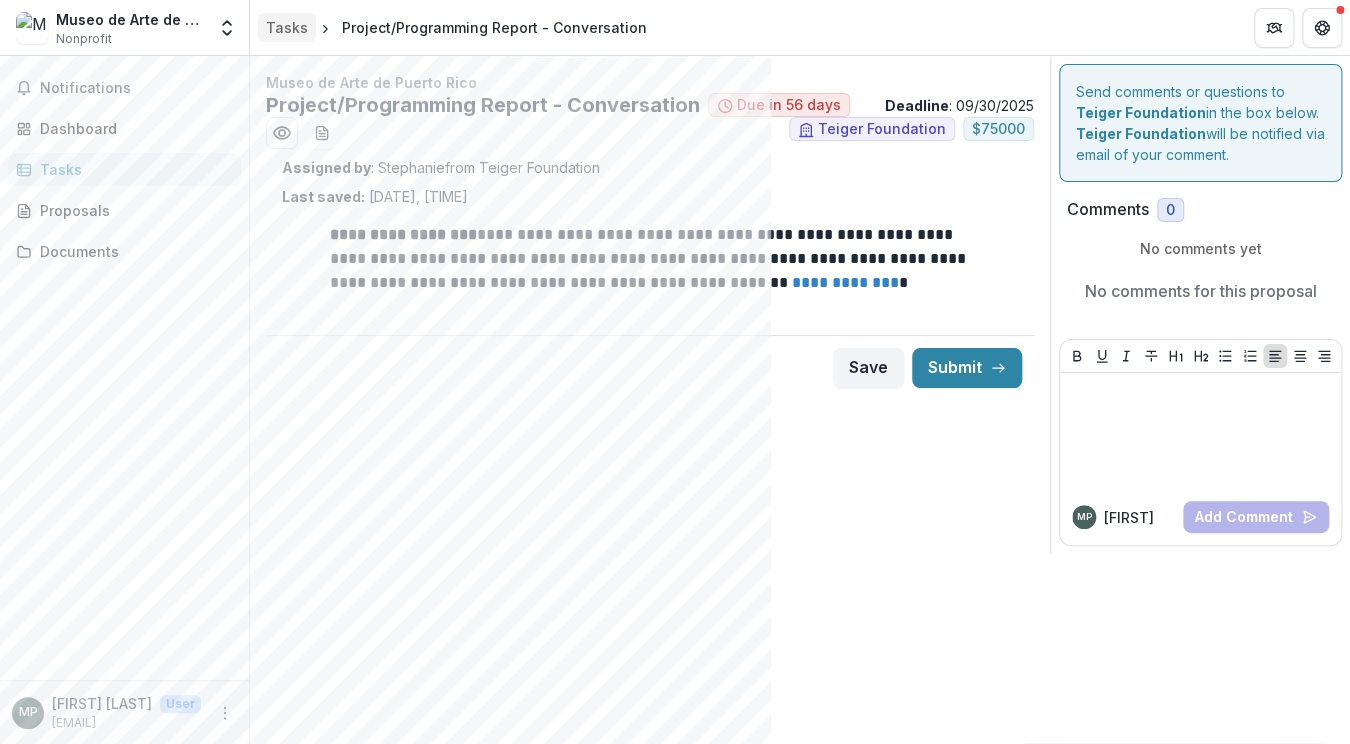 click on "Tasks" at bounding box center [287, 27] 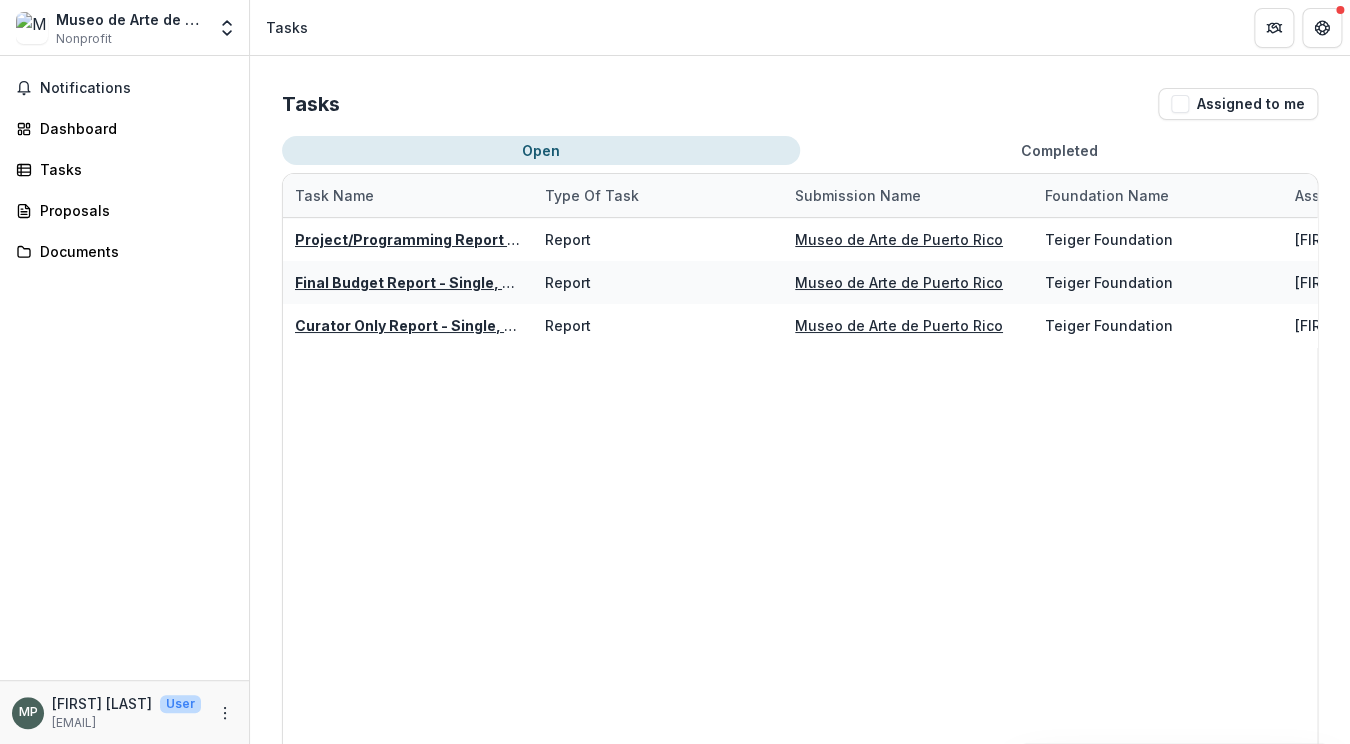 click on "Tasks" at bounding box center (800, 27) 